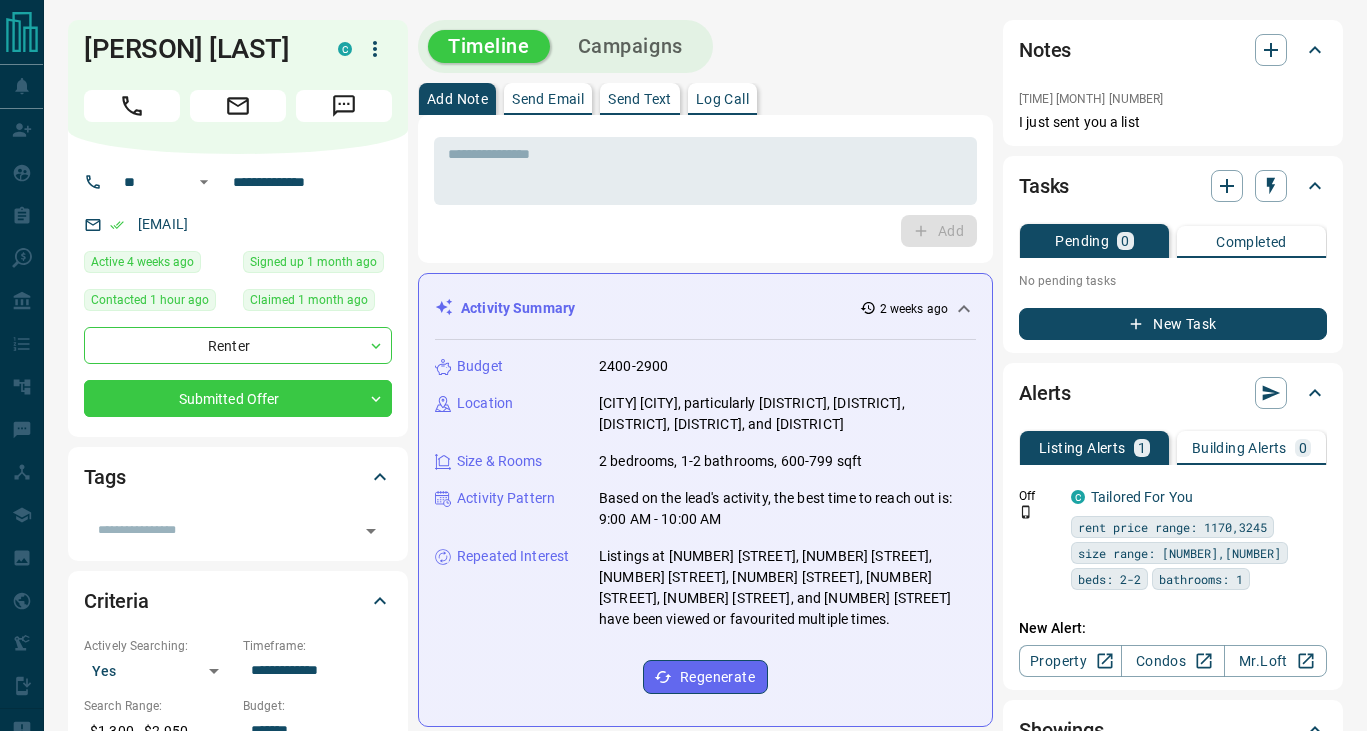 scroll, scrollTop: 0, scrollLeft: 0, axis: both 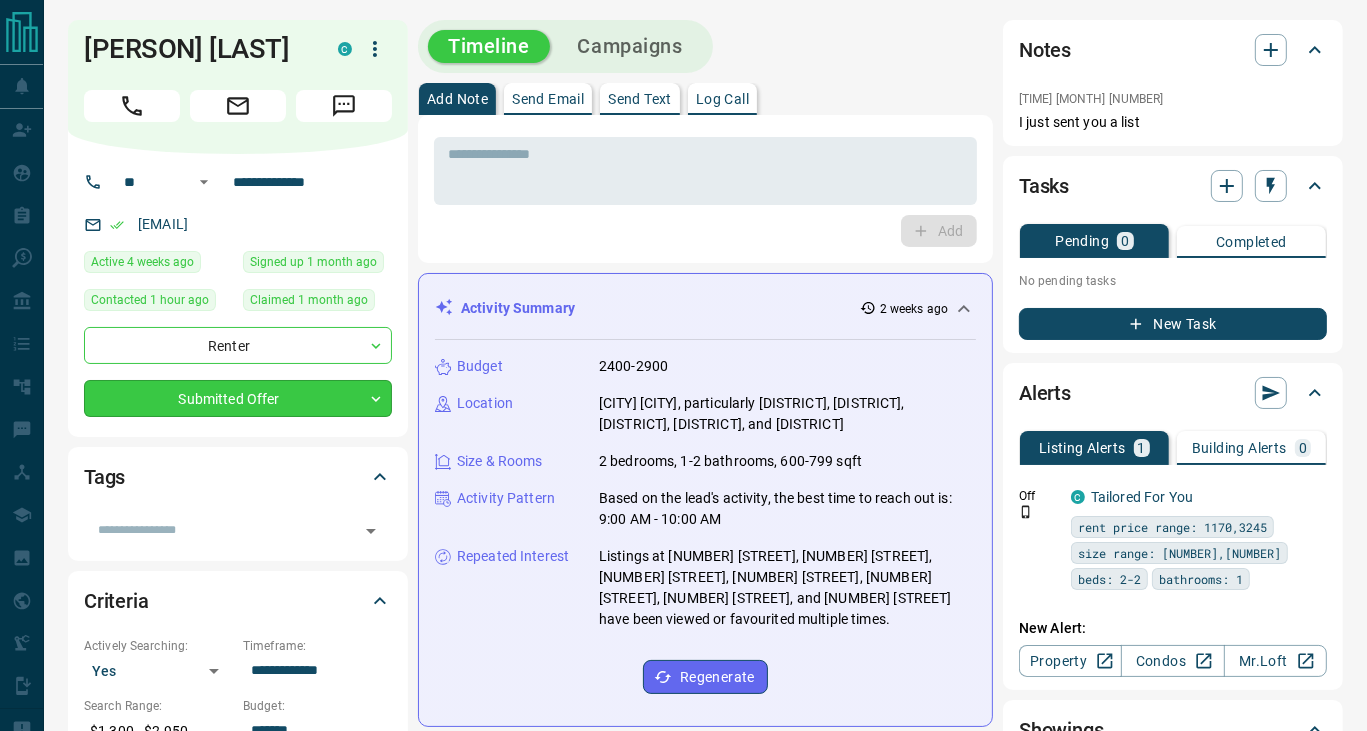 click on "**********" at bounding box center (683, 1246) 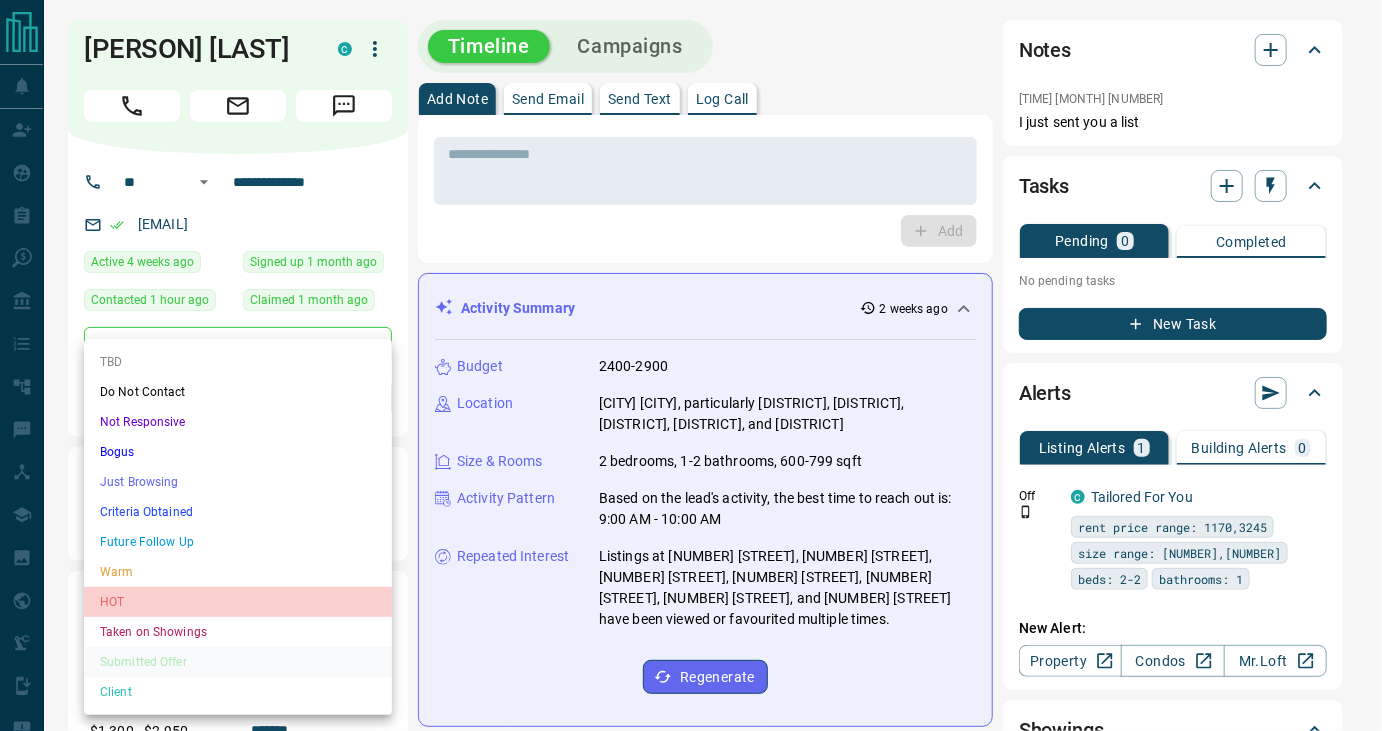 click on "HOT" at bounding box center (238, 602) 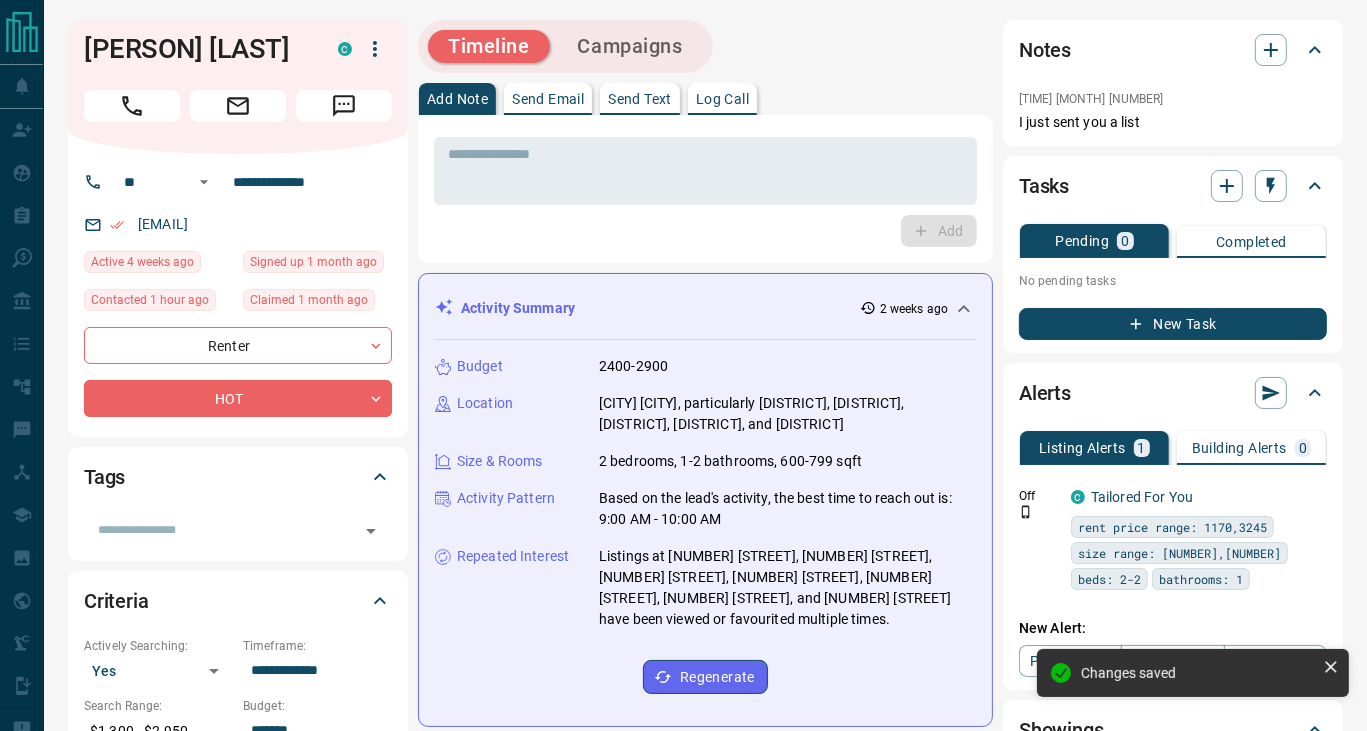 type on "*" 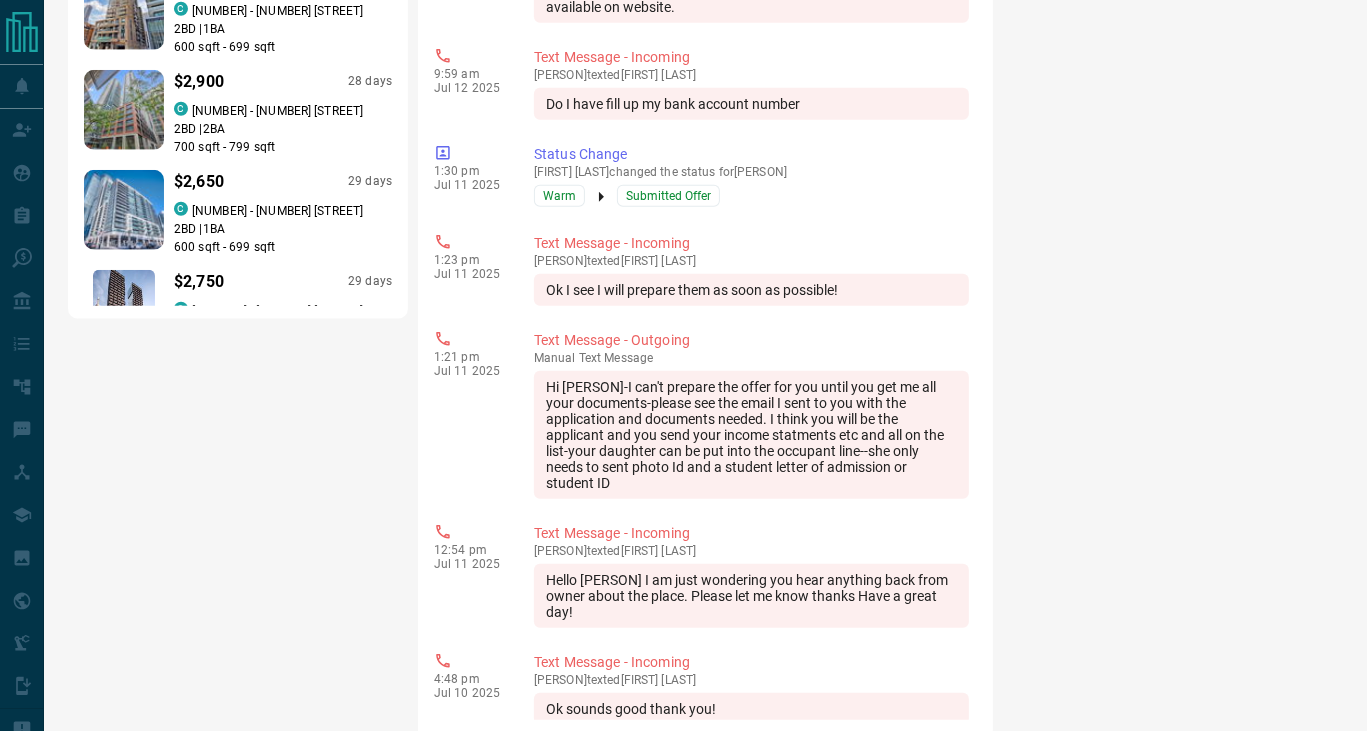 scroll, scrollTop: 1760, scrollLeft: 0, axis: vertical 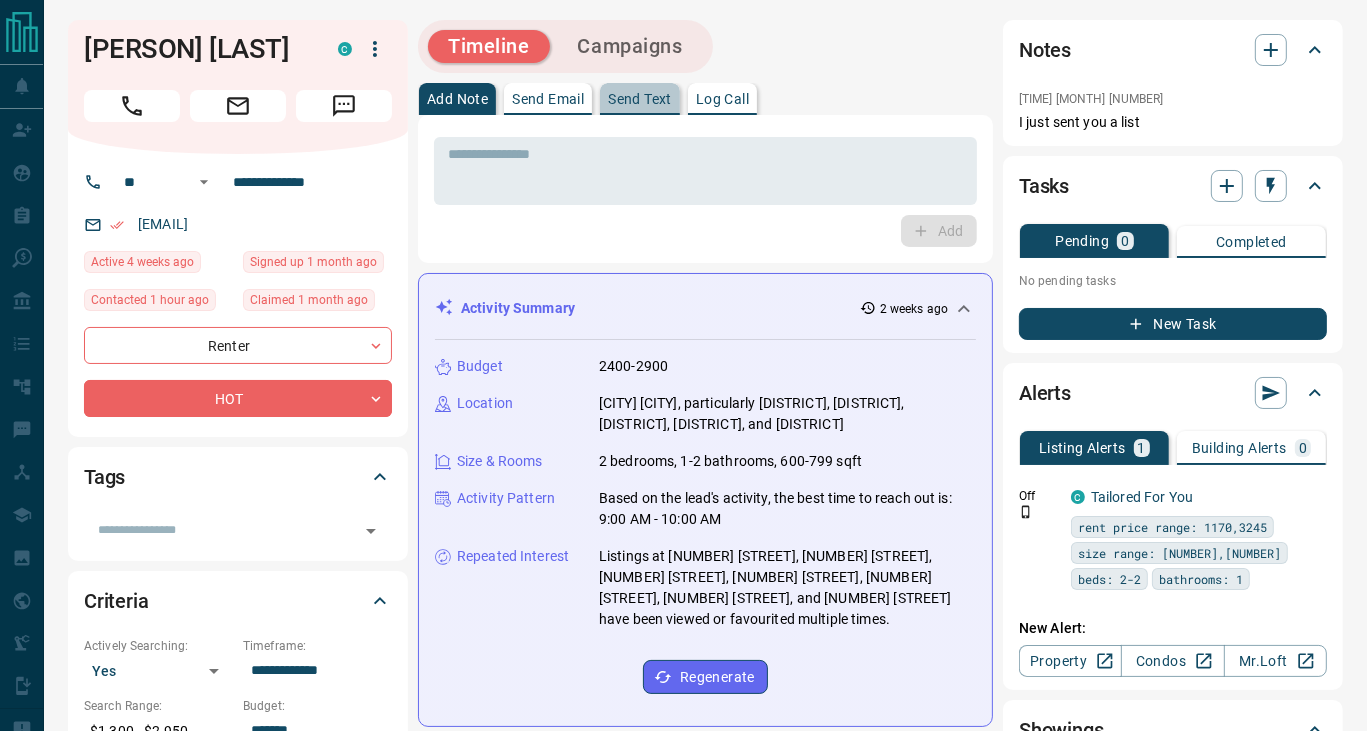 click on "Send Text" at bounding box center [640, 99] 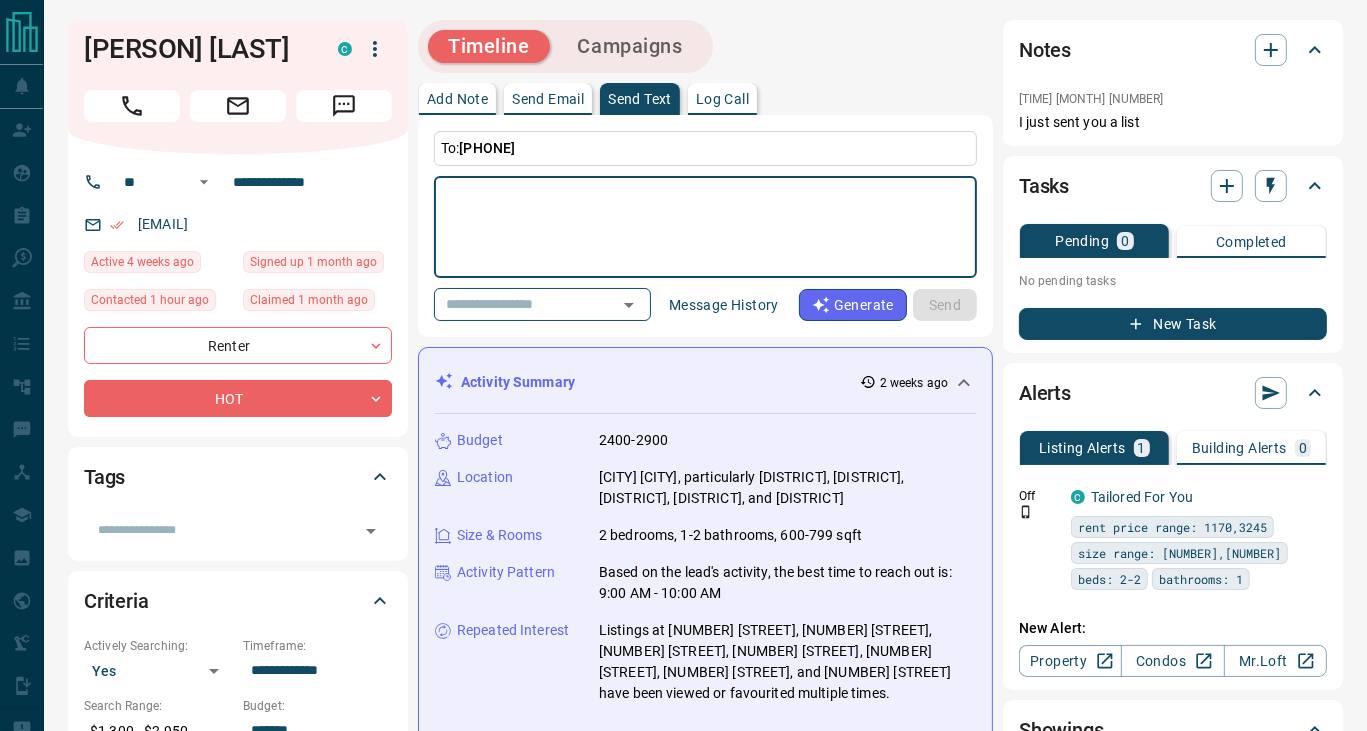 click at bounding box center [705, 227] 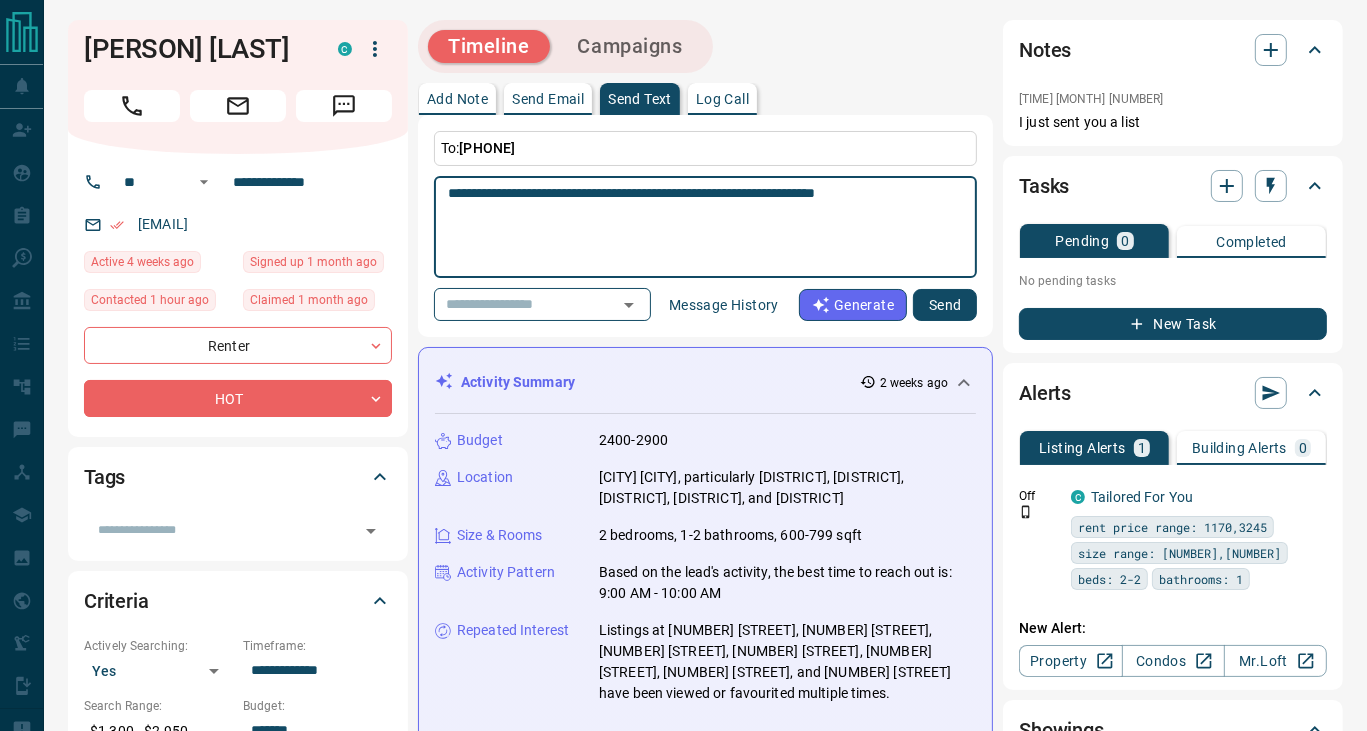 type on "**********" 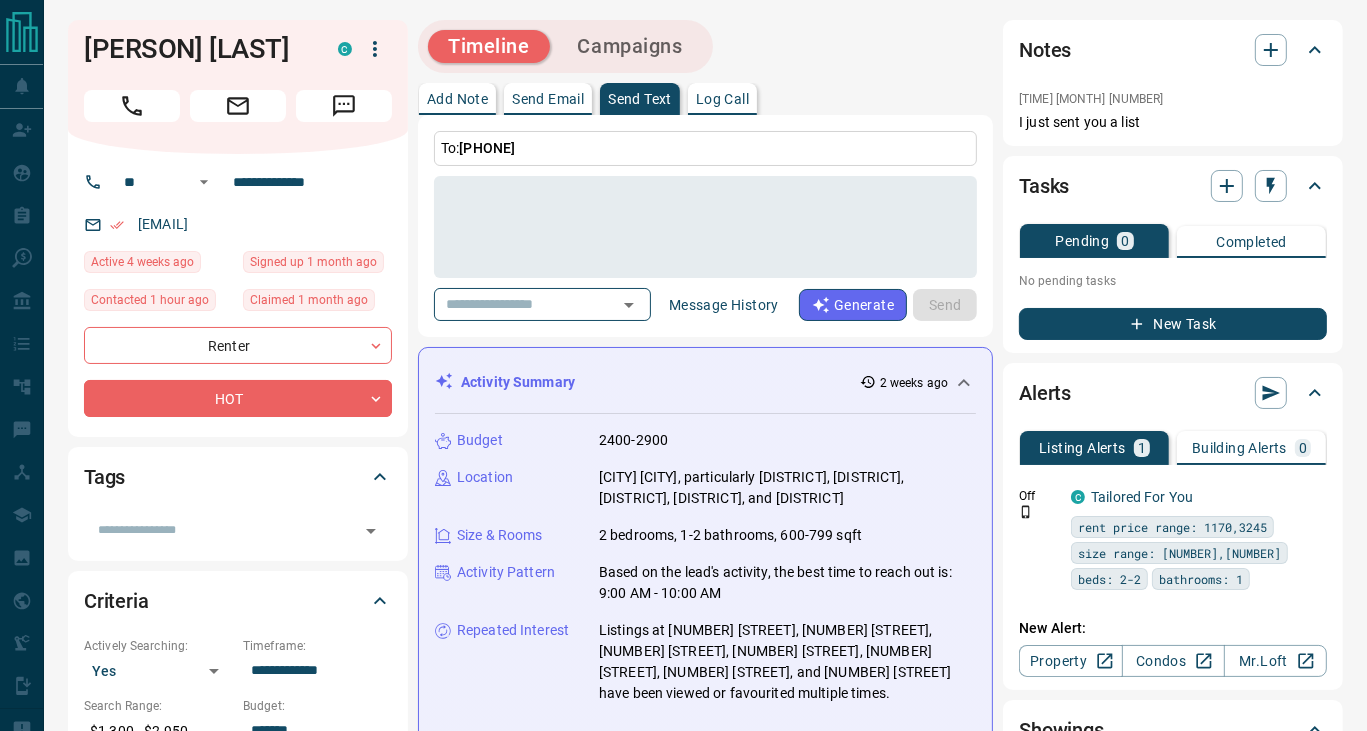 scroll, scrollTop: 1266, scrollLeft: 0, axis: vertical 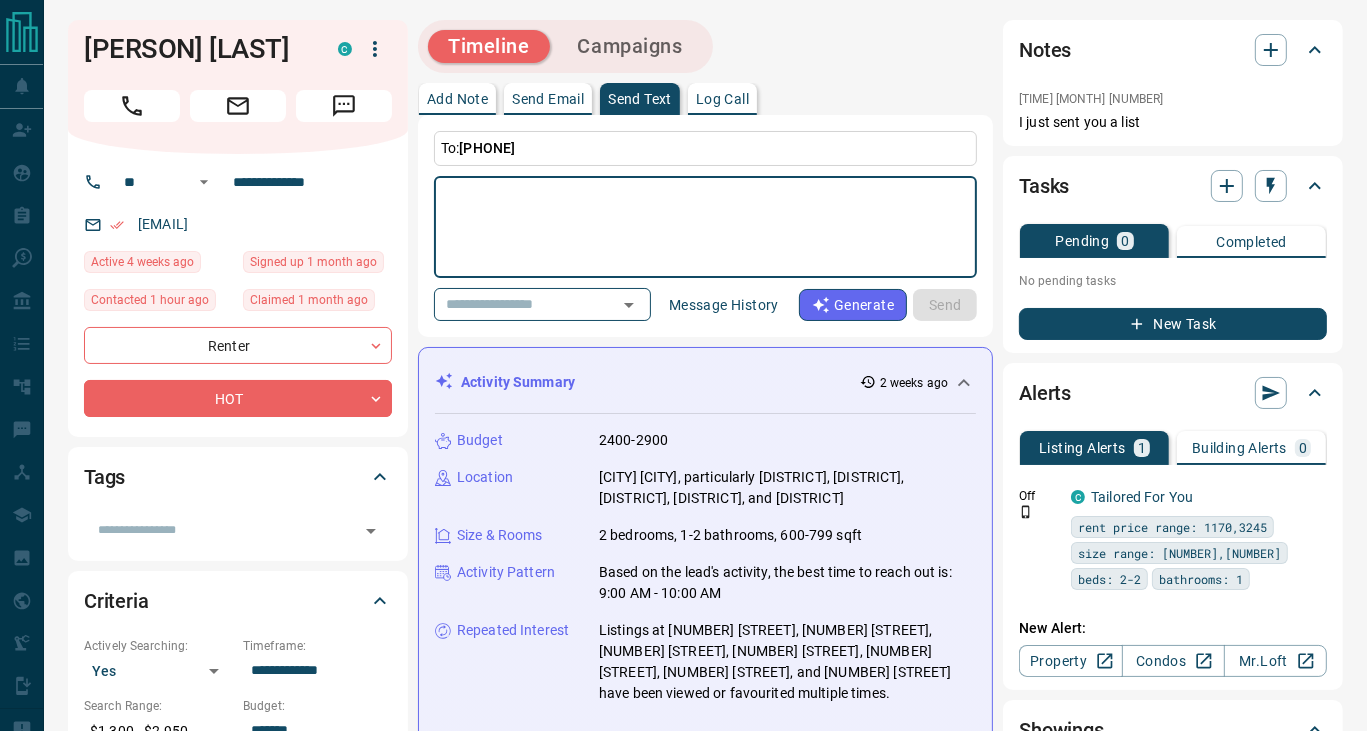 click at bounding box center [705, 227] 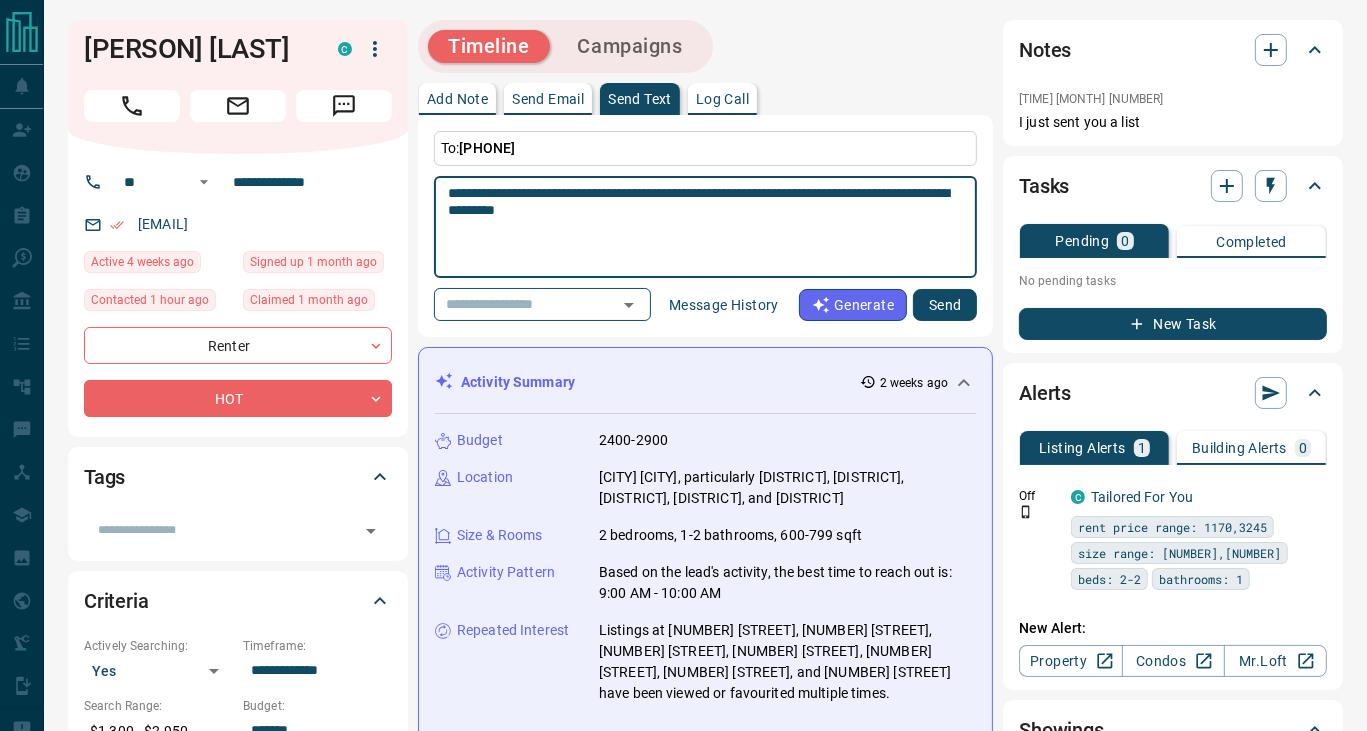 type on "**********" 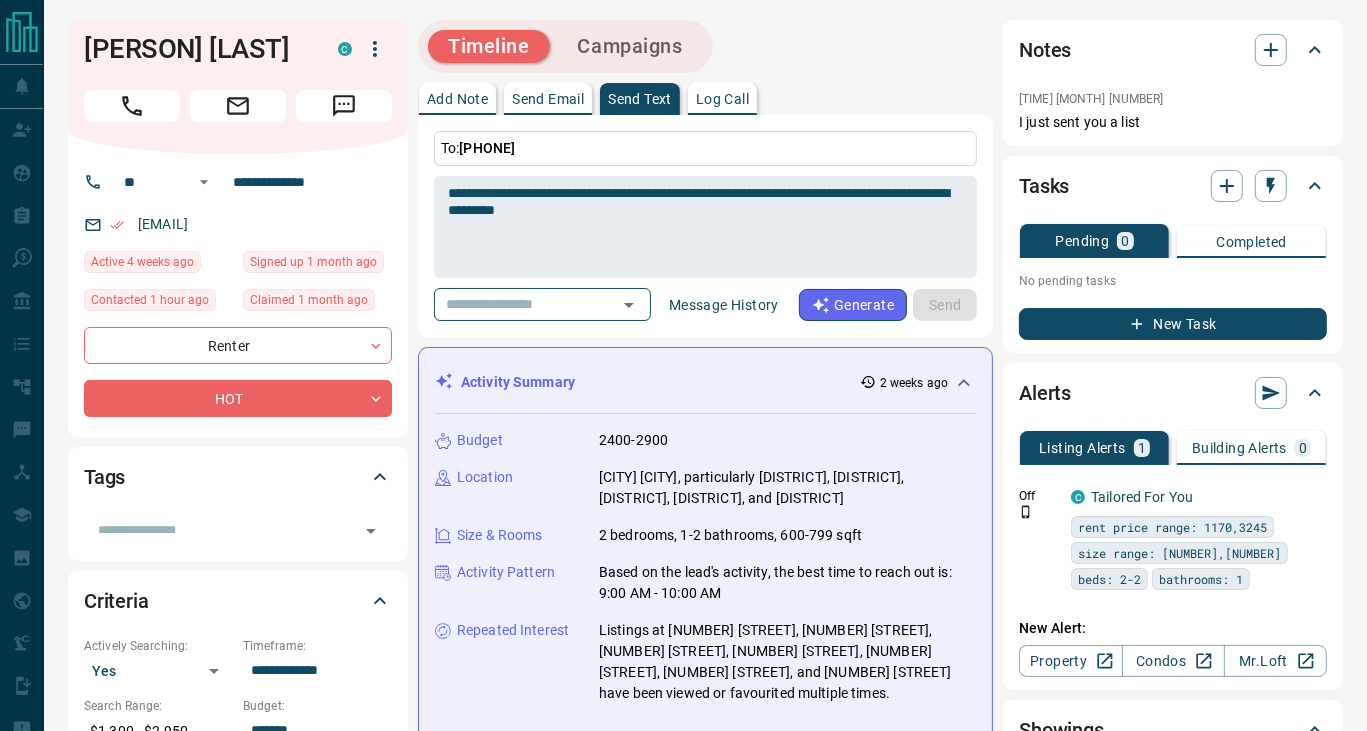 type 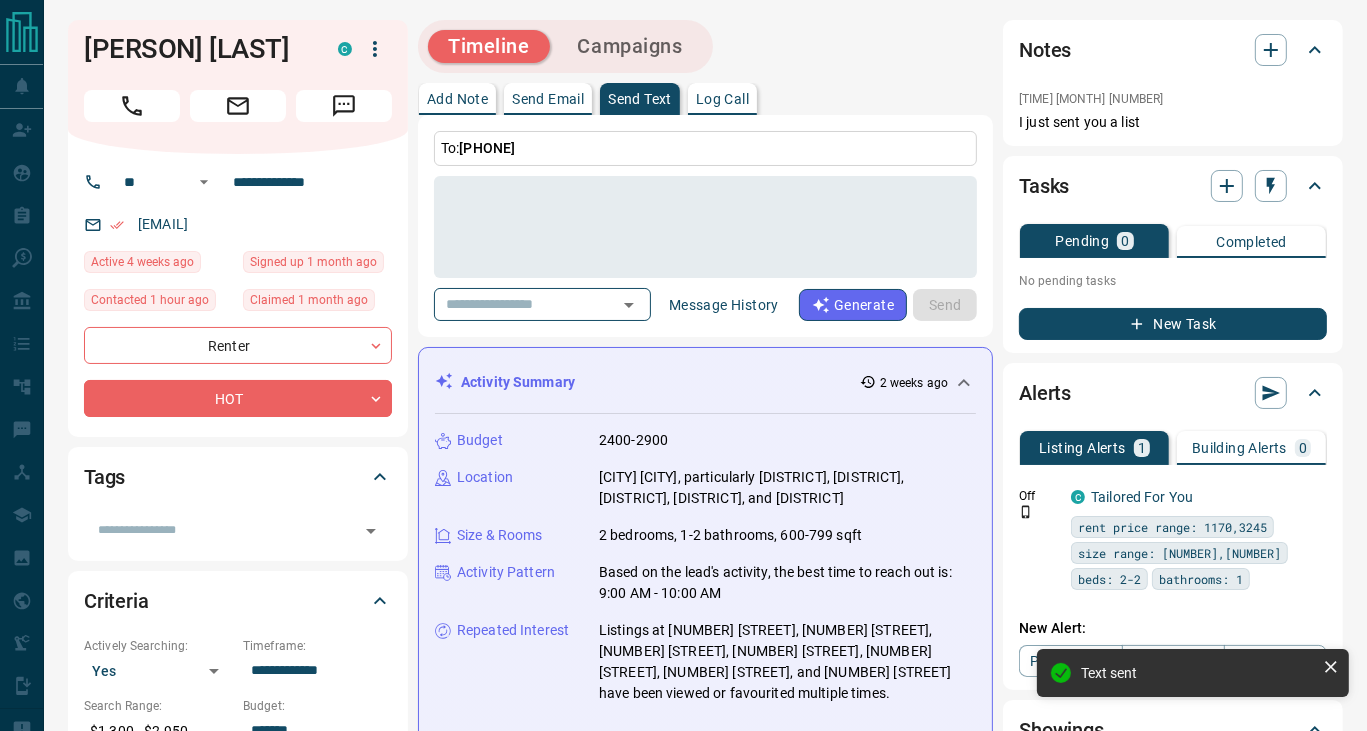 scroll, scrollTop: 1381, scrollLeft: 0, axis: vertical 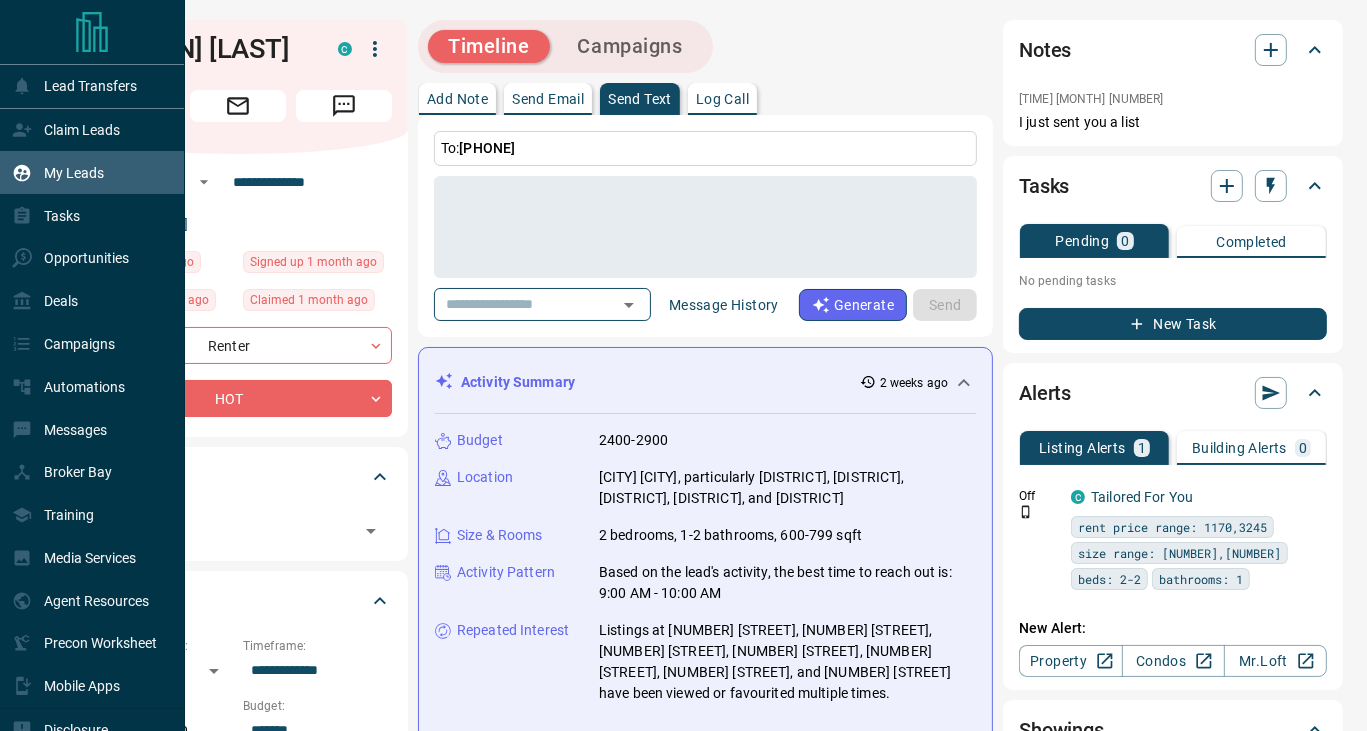 click on "My Leads" at bounding box center [74, 173] 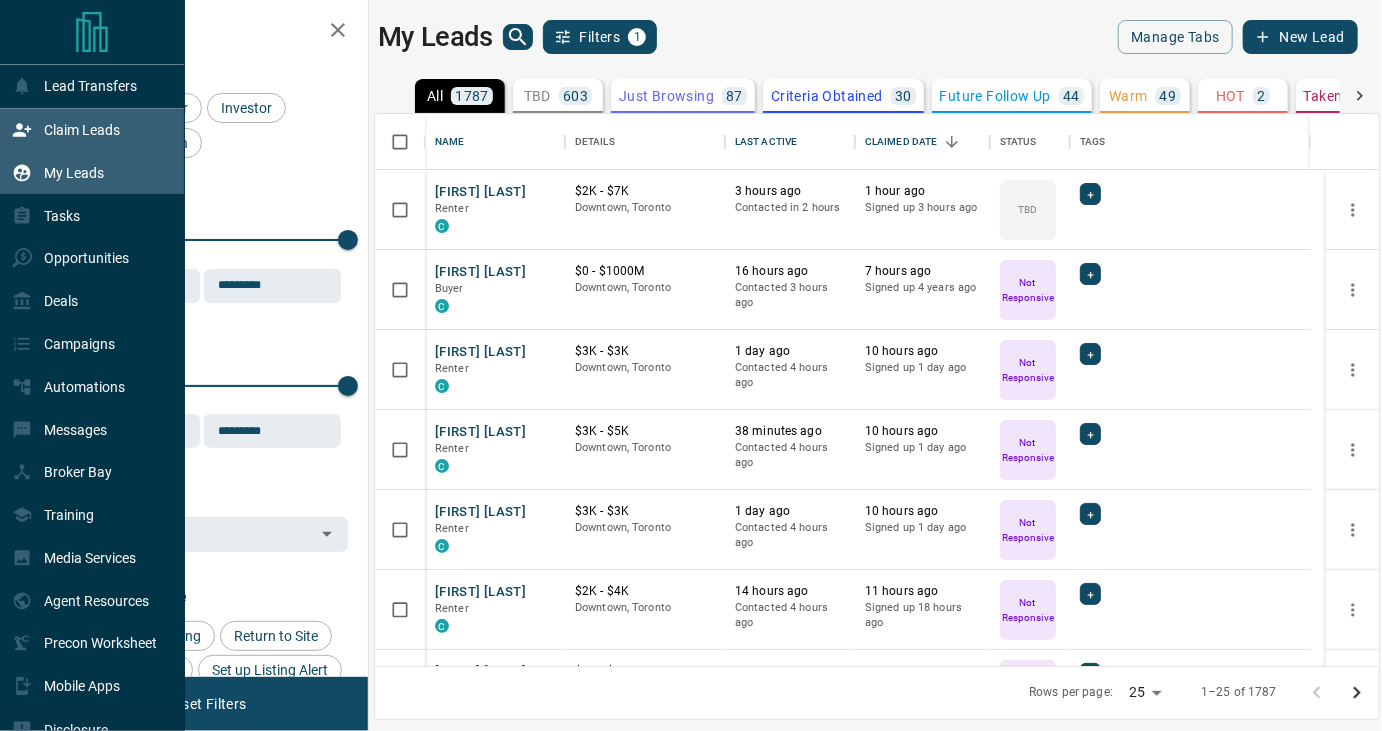 click on "Claim Leads" at bounding box center [82, 130] 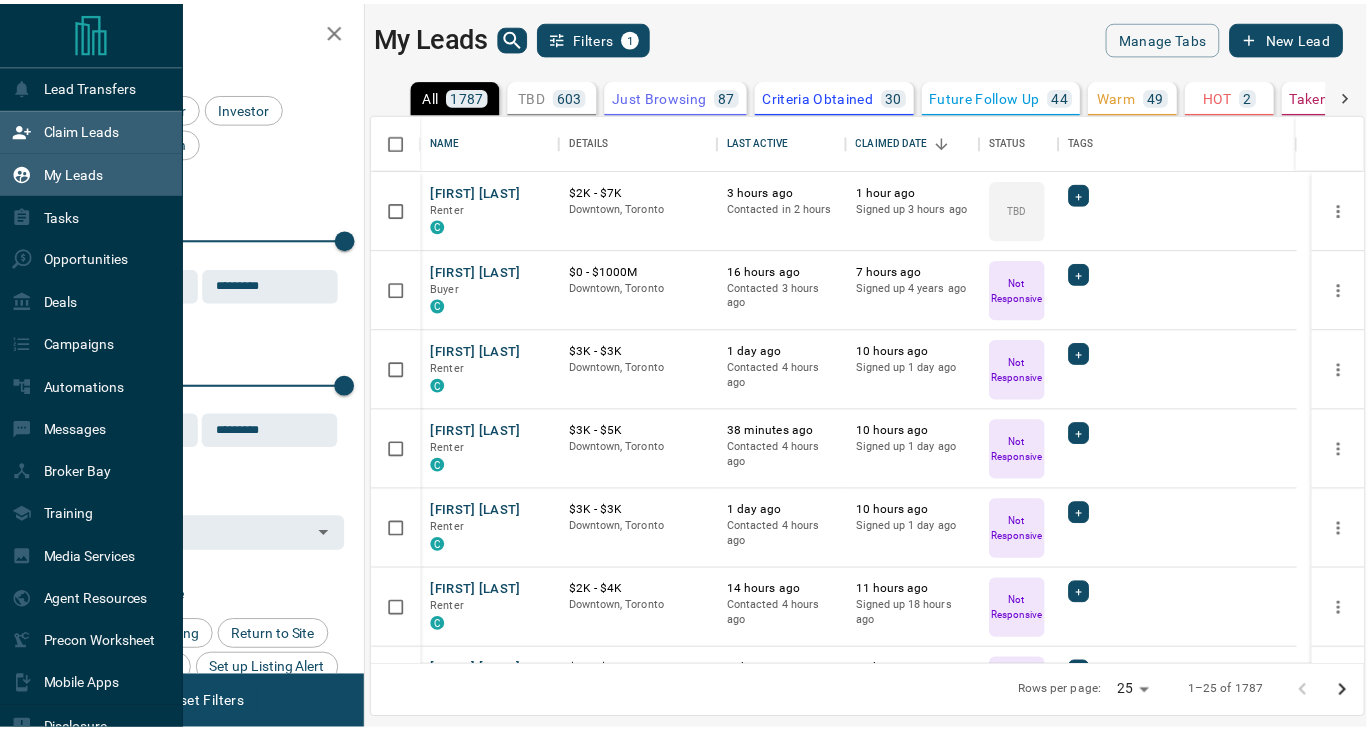 scroll, scrollTop: 0, scrollLeft: 0, axis: both 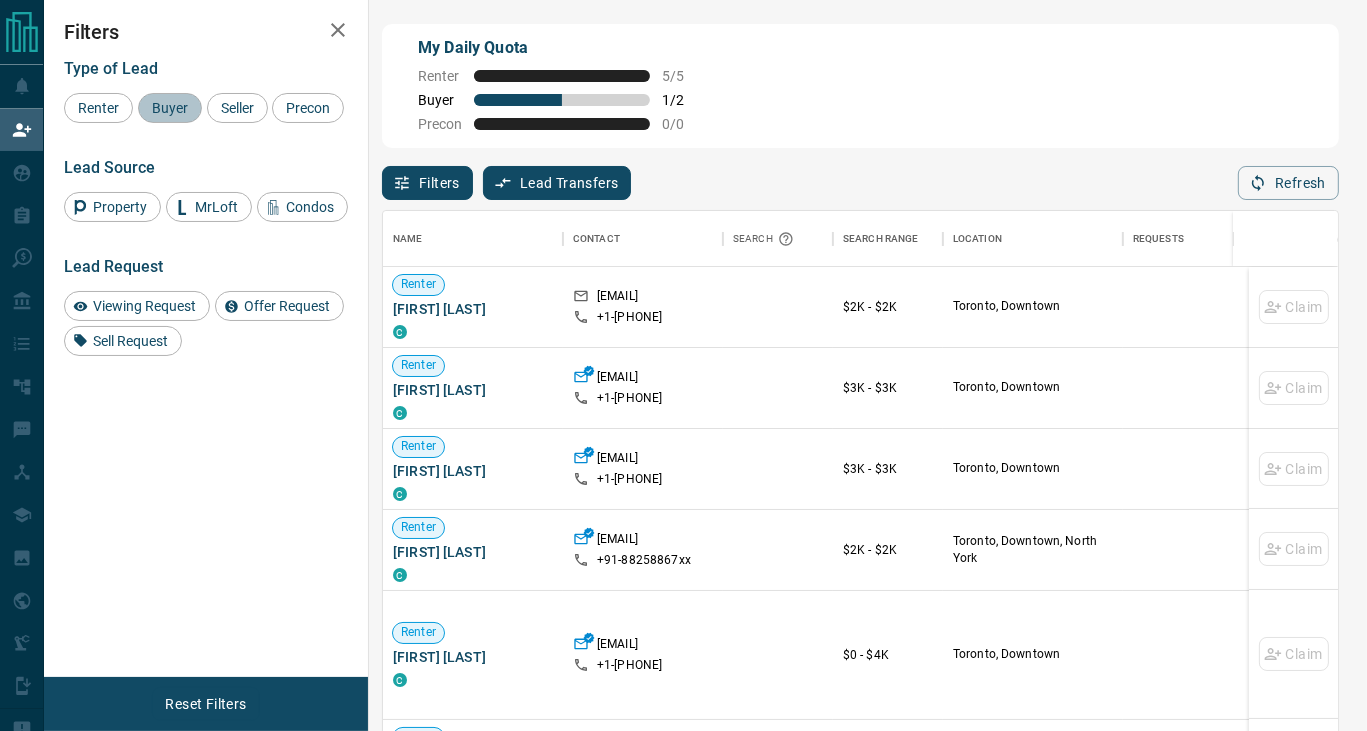 click on "Buyer" at bounding box center [170, 108] 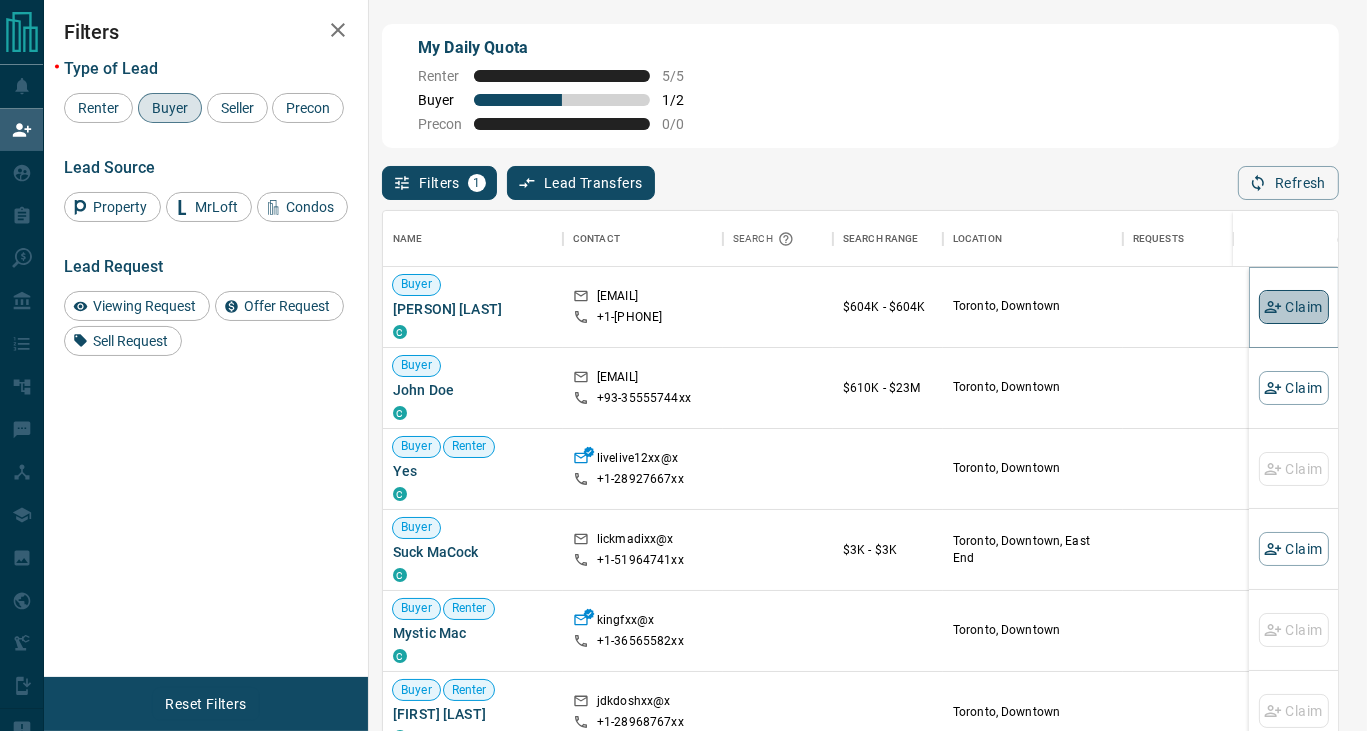 click on "Claim" at bounding box center (1294, 307) 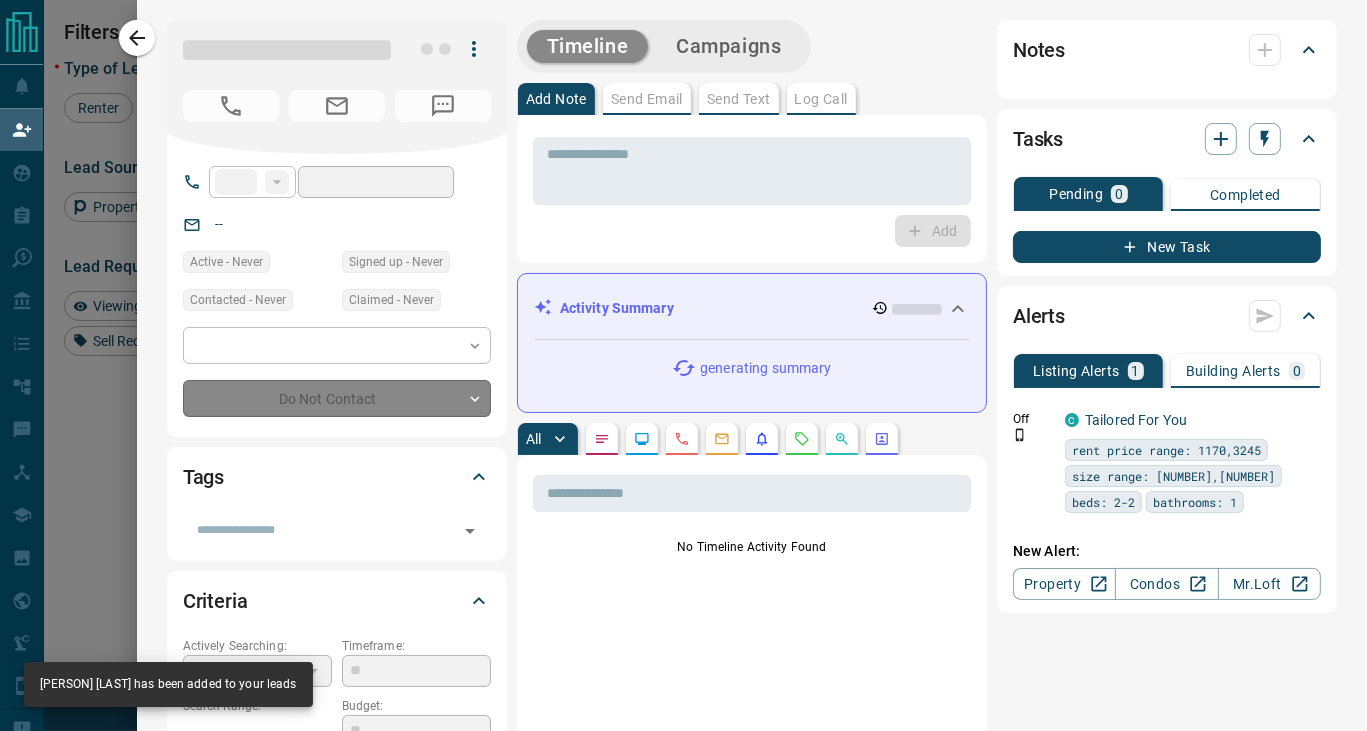 type on "**" 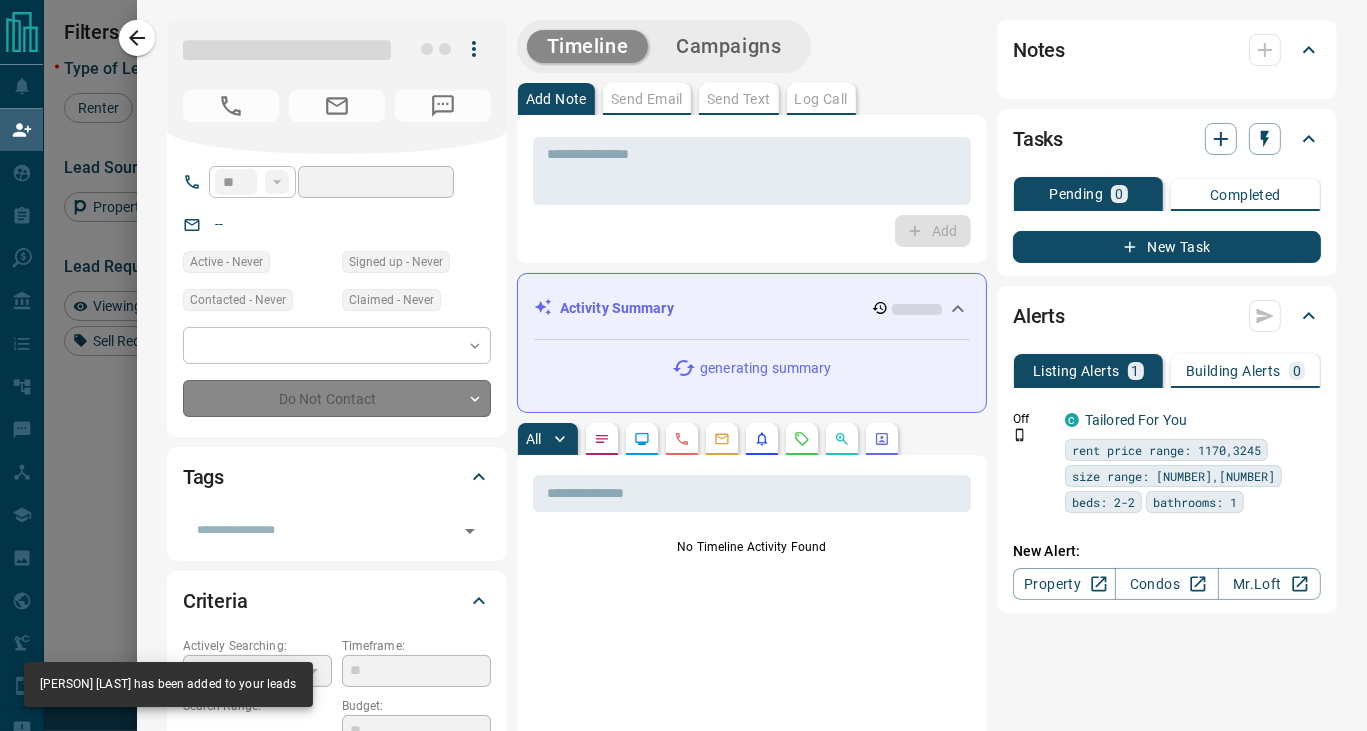 type on "**********" 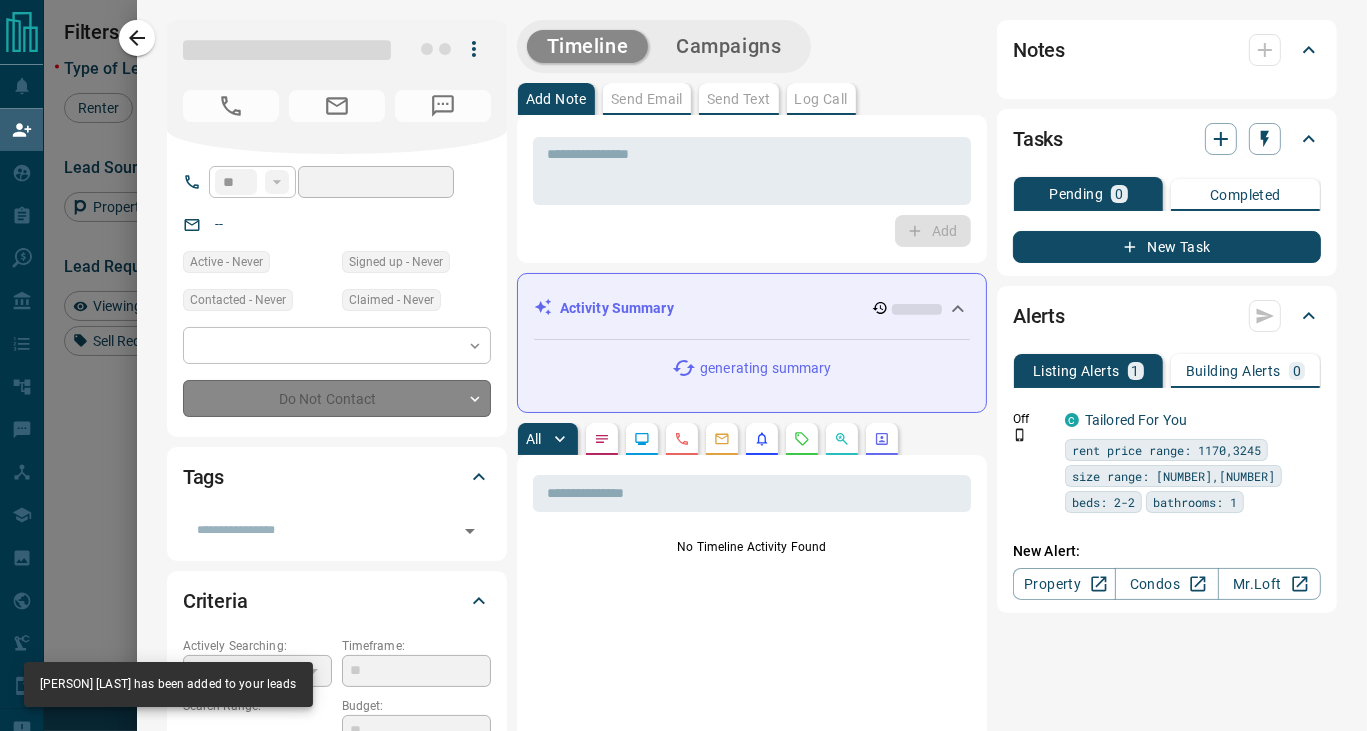 type on "**********" 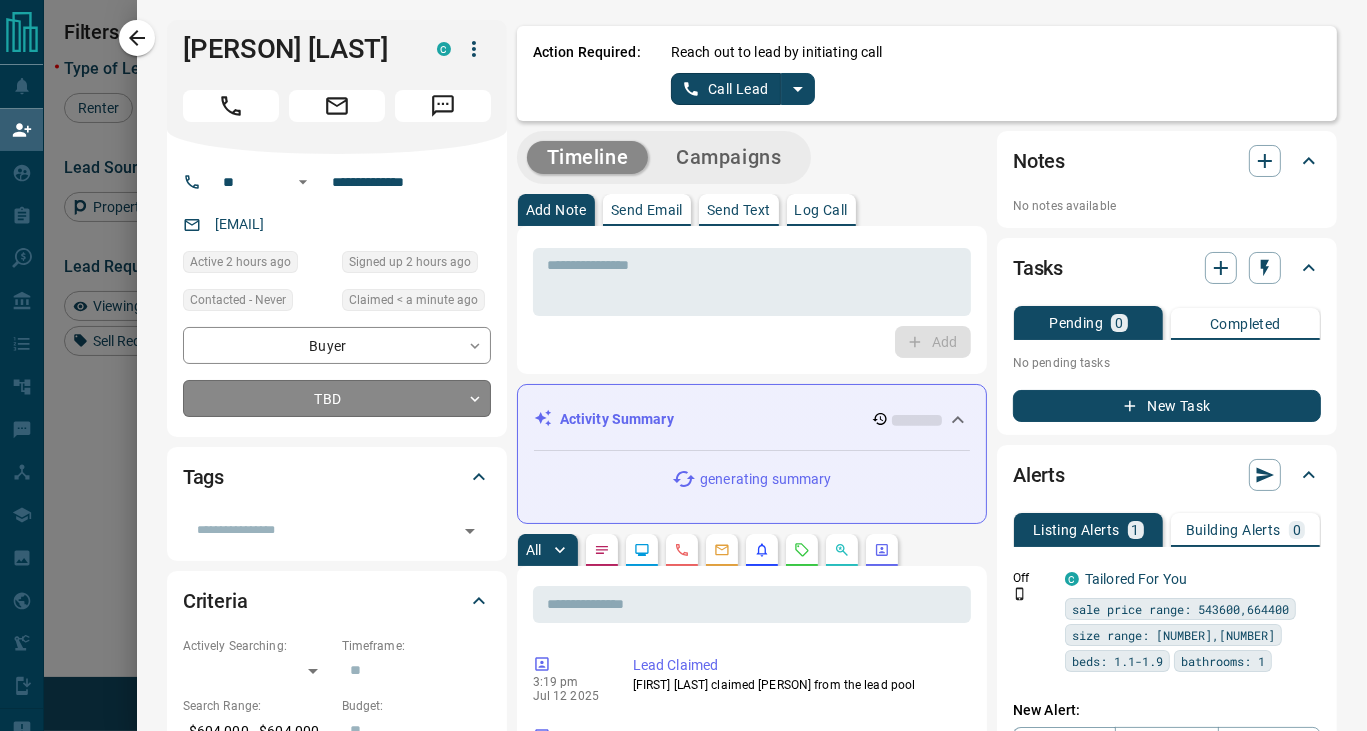 click on "Lead Transfers Claim Leads My Leads Tasks Opportunities Deals Campaigns Automations Messages Broker Bay Training Media Services Agent Resources Precon Worksheet Mobile Apps Disclosure Logout My Daily Quota Renter 5 / 5 Buyer 2 / 2 Precon 0 / 0 Filters 1 Lead Transfers 0 Refresh Name Contact Search   Search Range Location Requests AI Status Recent Opportunities (30d) Buyer [PERSON] [LAST] C [EMAIL] +[PHONE] $604K - $604K [CITY], [CITY] Buyer [PERSON] [LAST] C [EMAIL] +[PHONE] $610K - $23M [CITY], [CITY] High Interest Buyer Renter  Yes C [EMAIL] +[PHONE] [CITY], [CITY] Setup Listing Alert Favourite Buyer [PERSON] [LAST] C [EMAIL] +[PHONE] $3K - $3K [CITY], [CITY], [DISTRICT] Buyer Renter [PERSON] [LAST] C [EMAIL] +[PHONE] [CITY], [CITY] Buyer Renter [PERSON] [LAST] C [EMAIL] +[PHONE] [CITY], [CITY] Buyer Renter [PERSON] [LAST] C [EMAIL] +[PHONE] [CITY], [CITY] Buyer Renter [PERSON] [LAST] C [EMAIL] +[PHONE] [CITY], [CITY] Buyer Renter" at bounding box center (683, 312) 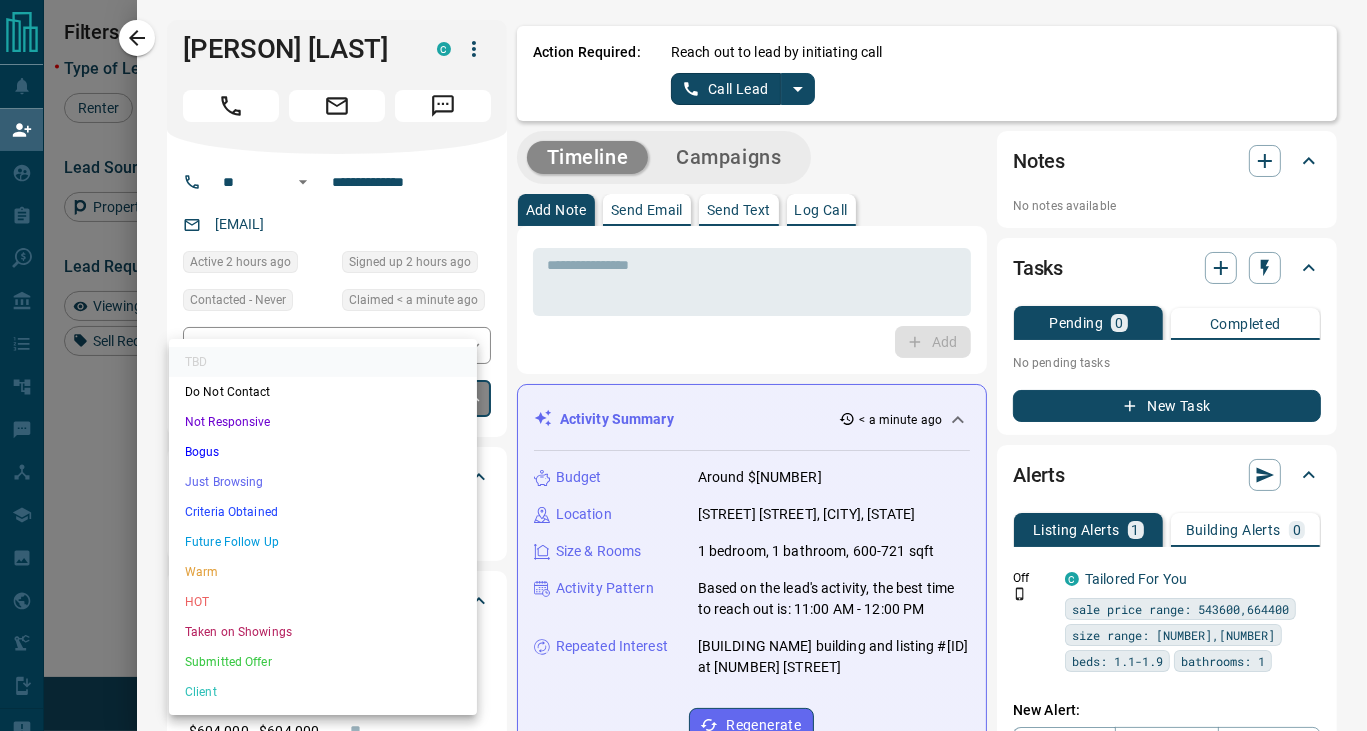 drag, startPoint x: 1368, startPoint y: 117, endPoint x: 1045, endPoint y: 127, distance: 323.15475 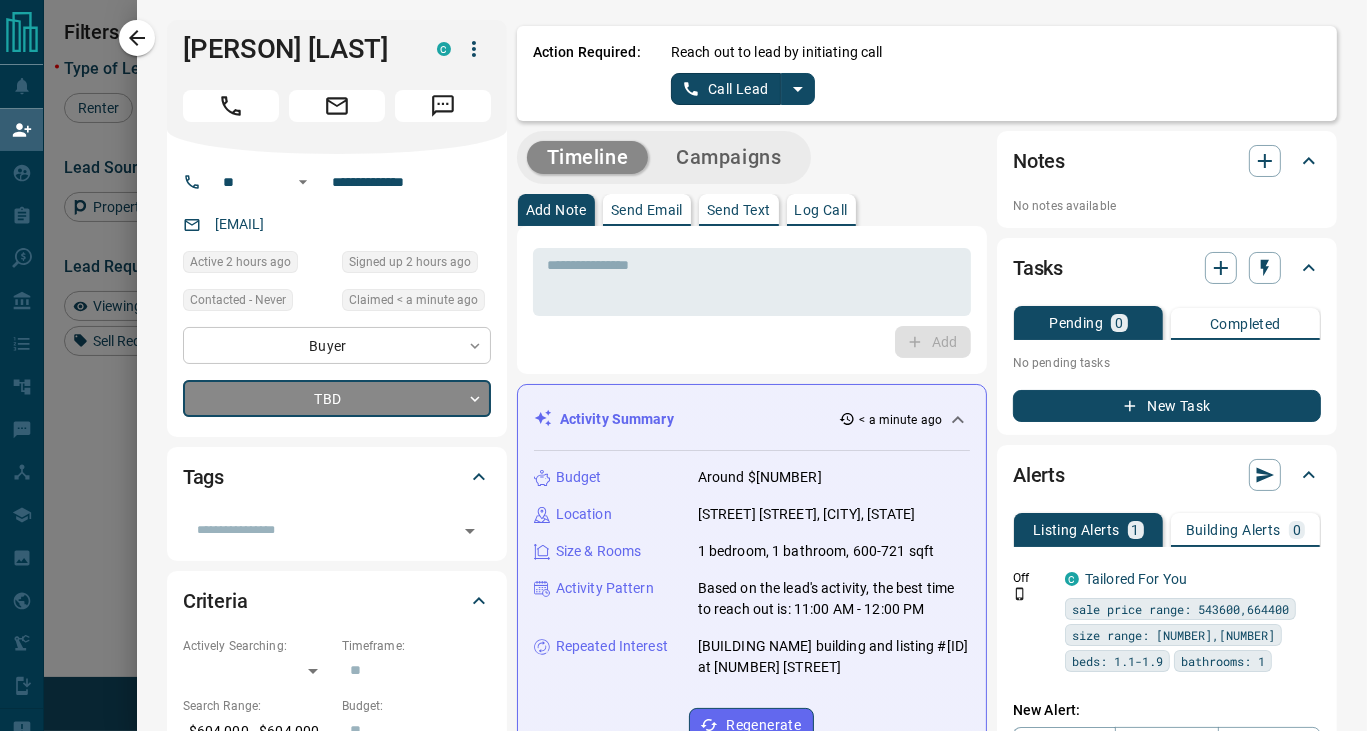 click on "Lead Transfers Claim Leads My Leads Tasks Opportunities Deals Campaigns Automations Messages Broker Bay Training Media Services Agent Resources Precon Worksheet Mobile Apps Disclosure Logout My Daily Quota Renter 5 / 5 Buyer 2 / 2 Precon 0 / 0 Filters 1 Lead Transfers 0 Refresh Name Contact Search   Search Range Location Requests AI Status Recent Opportunities (30d) Buyer [PERSON] [LAST] C [EMAIL] +[PHONE] $604K - $604K [CITY], [CITY] Buyer [PERSON] [LAST] C [EMAIL] +[PHONE] $610K - $23M [CITY], [CITY] High Interest Buyer Renter  Yes C [EMAIL] +[PHONE] [CITY], [CITY] Setup Listing Alert Favourite Buyer [PERSON] [LAST] C [EMAIL] +[PHONE] $3K - $3K [CITY], [CITY], [DISTRICT] Buyer Renter [PERSON] [LAST] C [EMAIL] +[PHONE] [CITY], [CITY] Buyer Renter [PERSON] [LAST] C [EMAIL] +[PHONE] [CITY], [CITY] Buyer Renter [PERSON] [LAST] C [EMAIL] +[PHONE] [CITY], [CITY] Buyer Renter [PERSON] [LAST] C [EMAIL] +[PHONE] [CITY], [CITY] Buyer Renter" at bounding box center (683, 312) 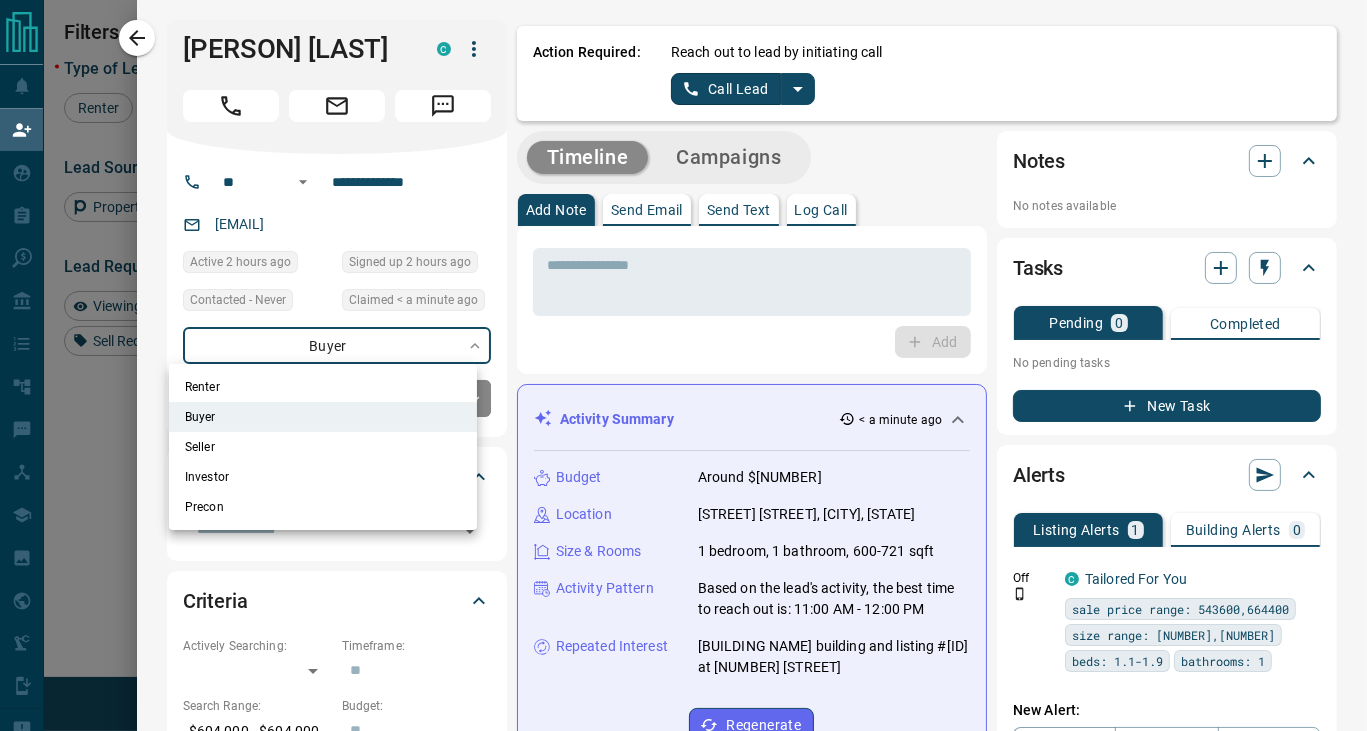 click at bounding box center [683, 365] 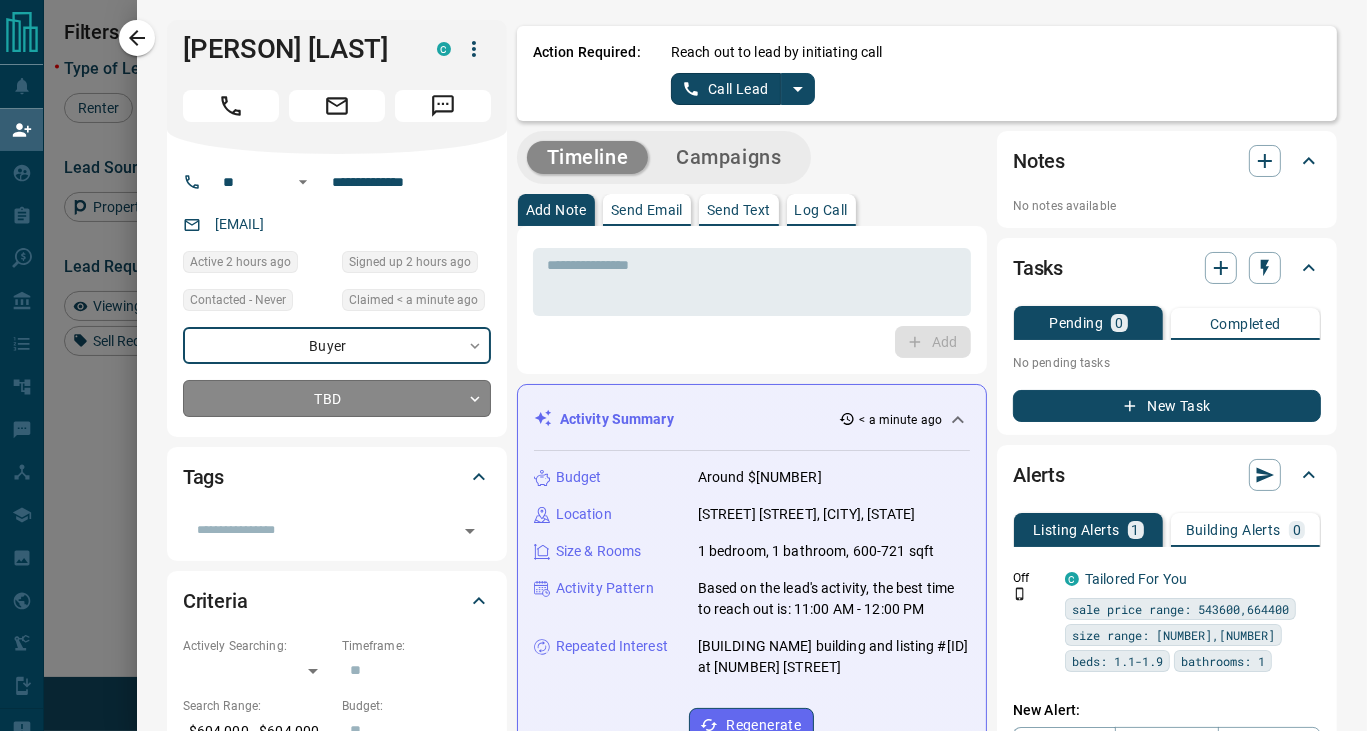 click on "Lead Transfers Claim Leads My Leads Tasks Opportunities Deals Campaigns Automations Messages Broker Bay Training Media Services Agent Resources Precon Worksheet Mobile Apps Disclosure Logout My Daily Quota Renter 5 / 5 Buyer 2 / 2 Precon 0 / 0 Filters 1 Lead Transfers 0 Refresh Name Contact Search   Search Range Location Requests AI Status Recent Opportunities (30d) Buyer [PERSON] [LAST] C [EMAIL] +[PHONE] $604K - $604K [CITY], [CITY] Buyer [PERSON] [LAST] C [EMAIL] +[PHONE] $610K - $23M [CITY], [CITY] High Interest Buyer Renter  Yes C [EMAIL] +[PHONE] [CITY], [CITY] Setup Listing Alert Favourite Buyer [PERSON] [LAST] C [EMAIL] +[PHONE] $3K - $3K [CITY], [CITY], [DISTRICT] Buyer Renter [PERSON] [LAST] C [EMAIL] +[PHONE] [CITY], [CITY] Buyer Renter [PERSON] [LAST] C [EMAIL] +[PHONE] [CITY], [CITY] Buyer Renter [PERSON] [LAST] C [EMAIL] +[PHONE] [CITY], [CITY] Buyer Renter [PERSON] [LAST] C [EMAIL] +[PHONE] [CITY], [CITY] Buyer Renter" at bounding box center [683, 312] 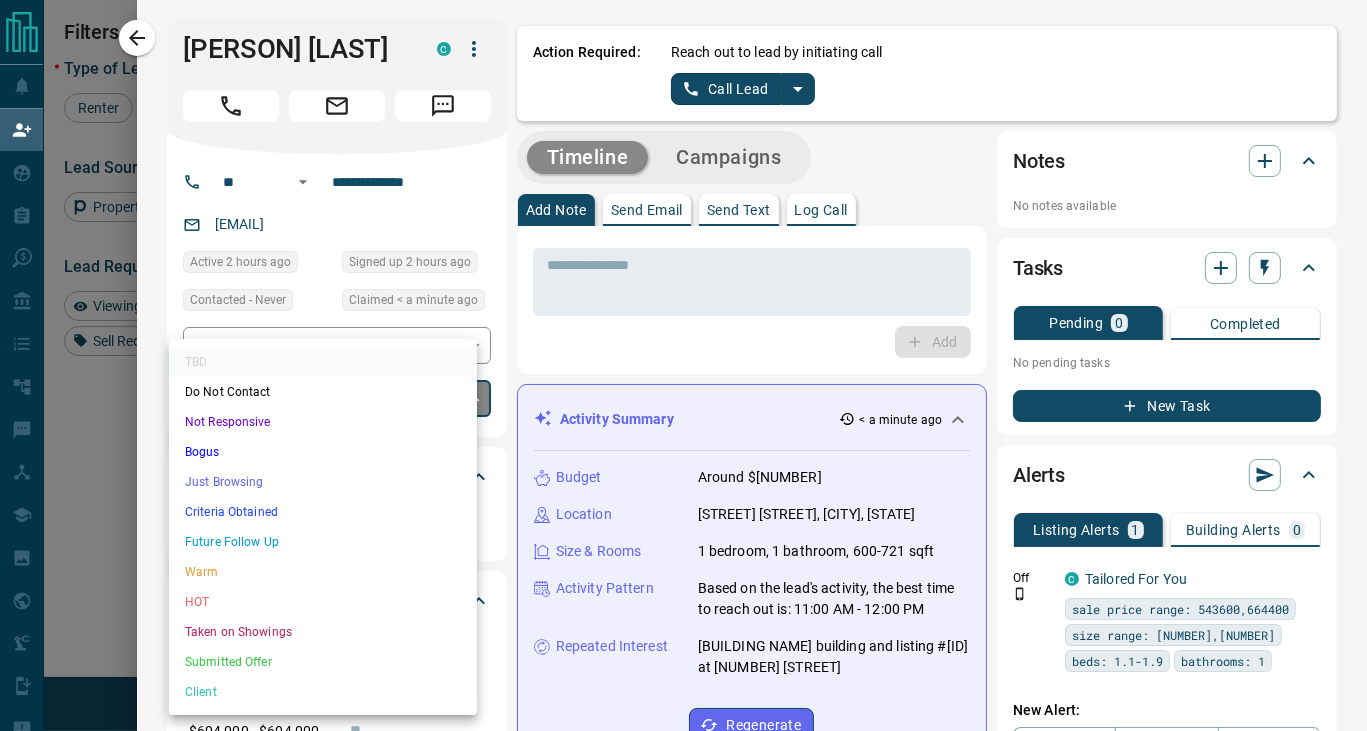 click on "Do Not Contact" at bounding box center (323, 392) 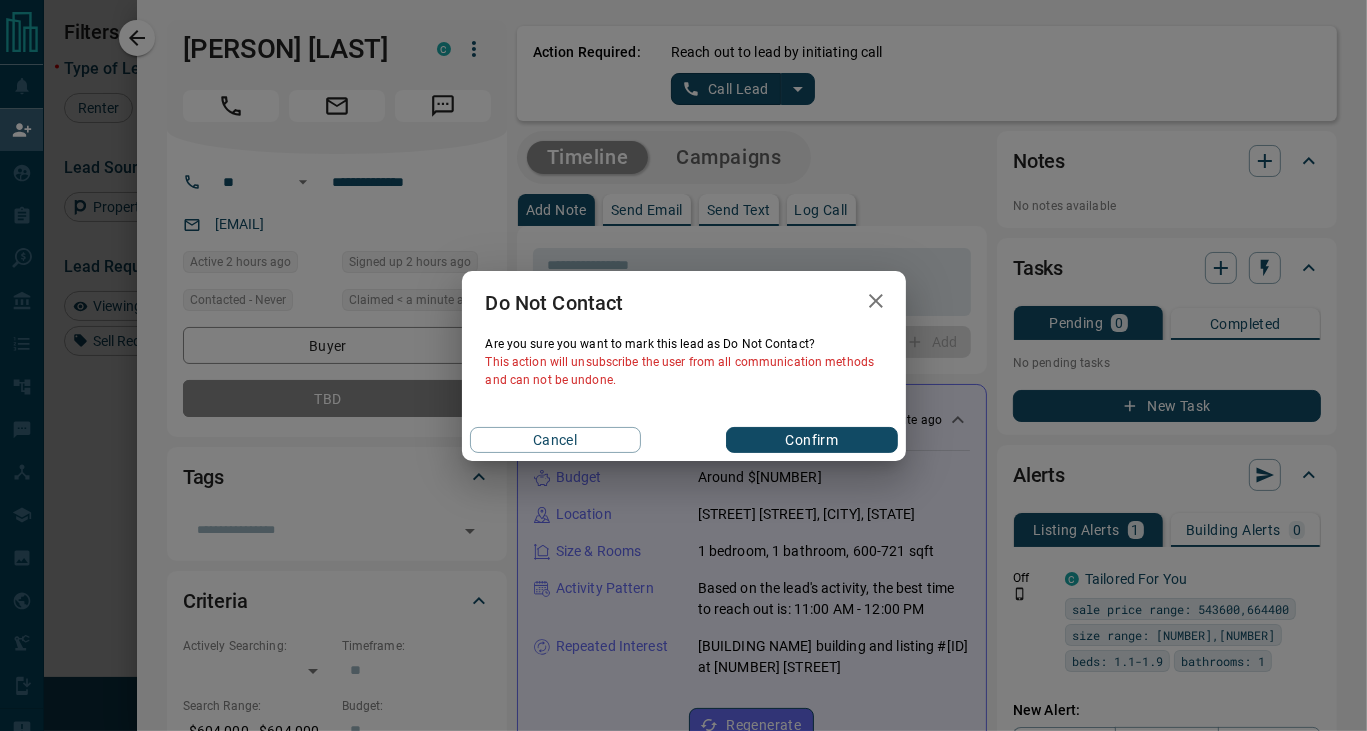 click on "Confirm" at bounding box center (811, 440) 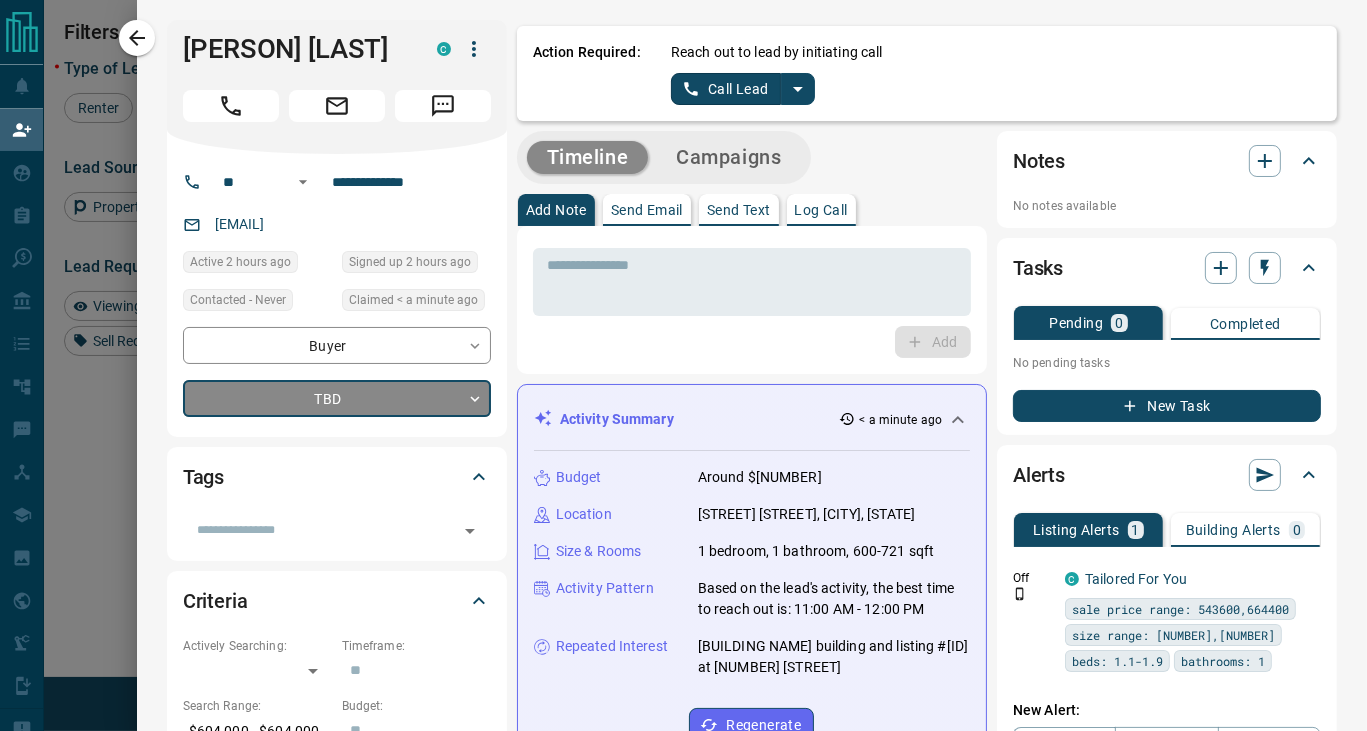 type on "*" 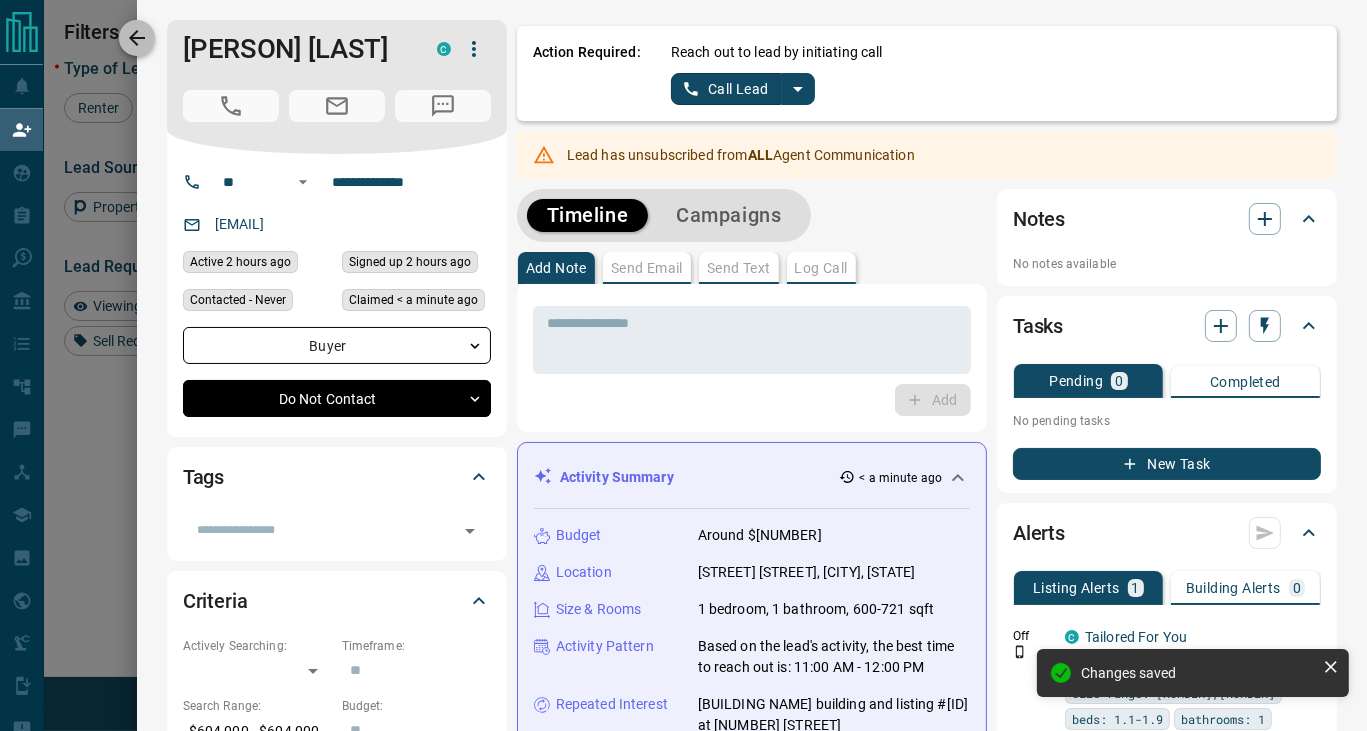 click 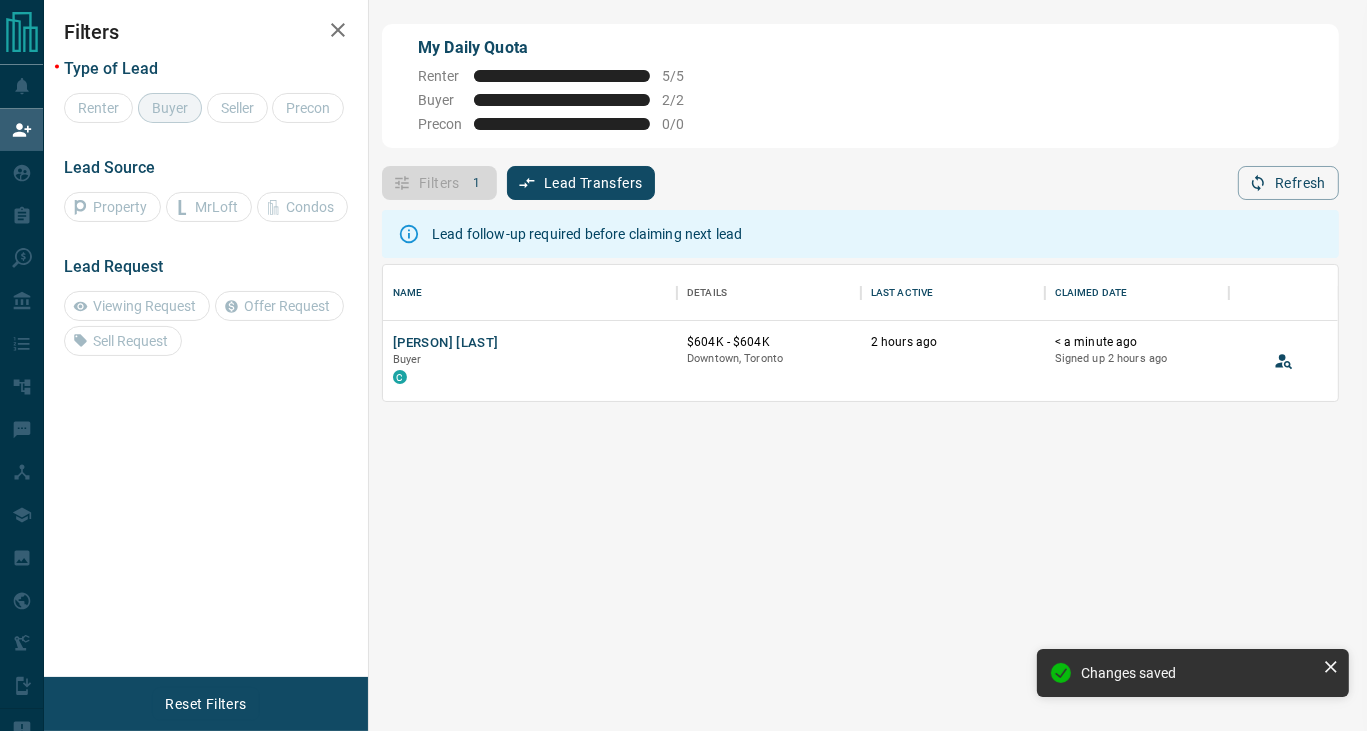 scroll, scrollTop: 120, scrollLeft: 940, axis: both 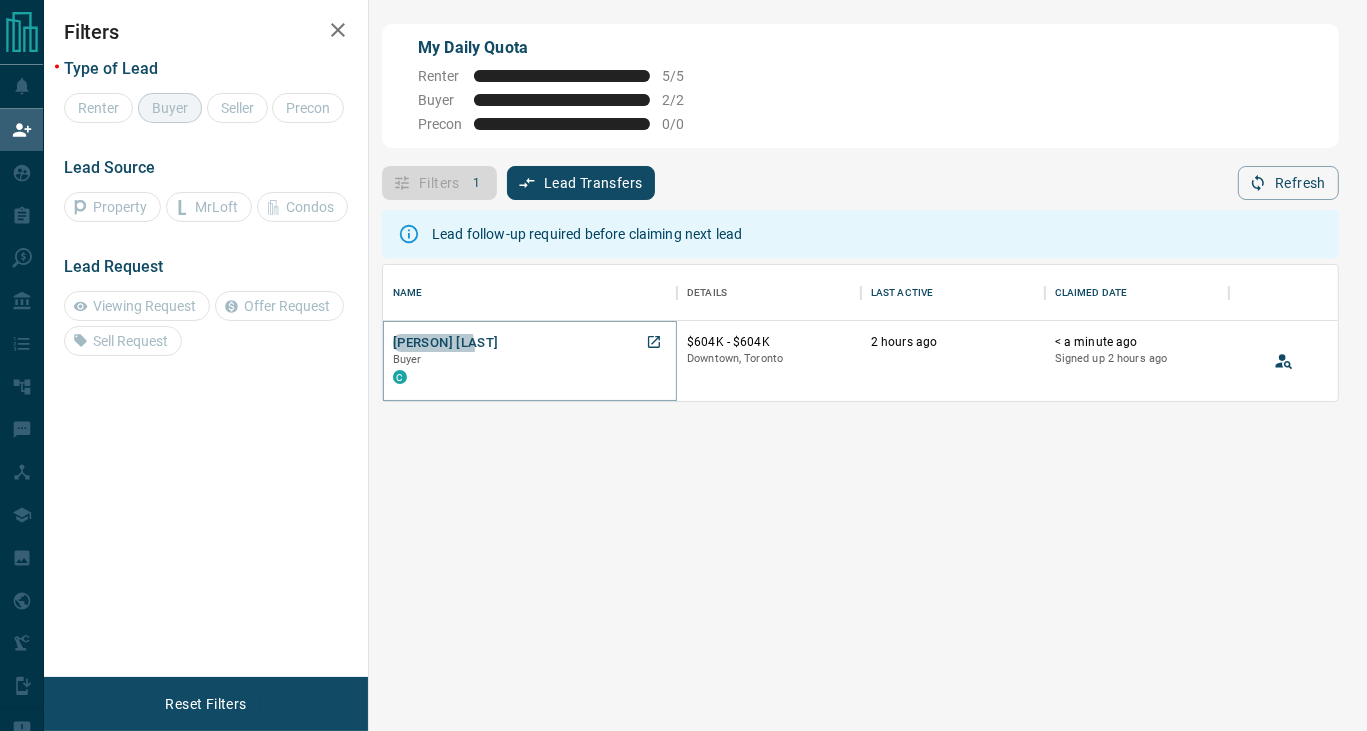 click on "[PERSON] [LAST]" at bounding box center (446, 343) 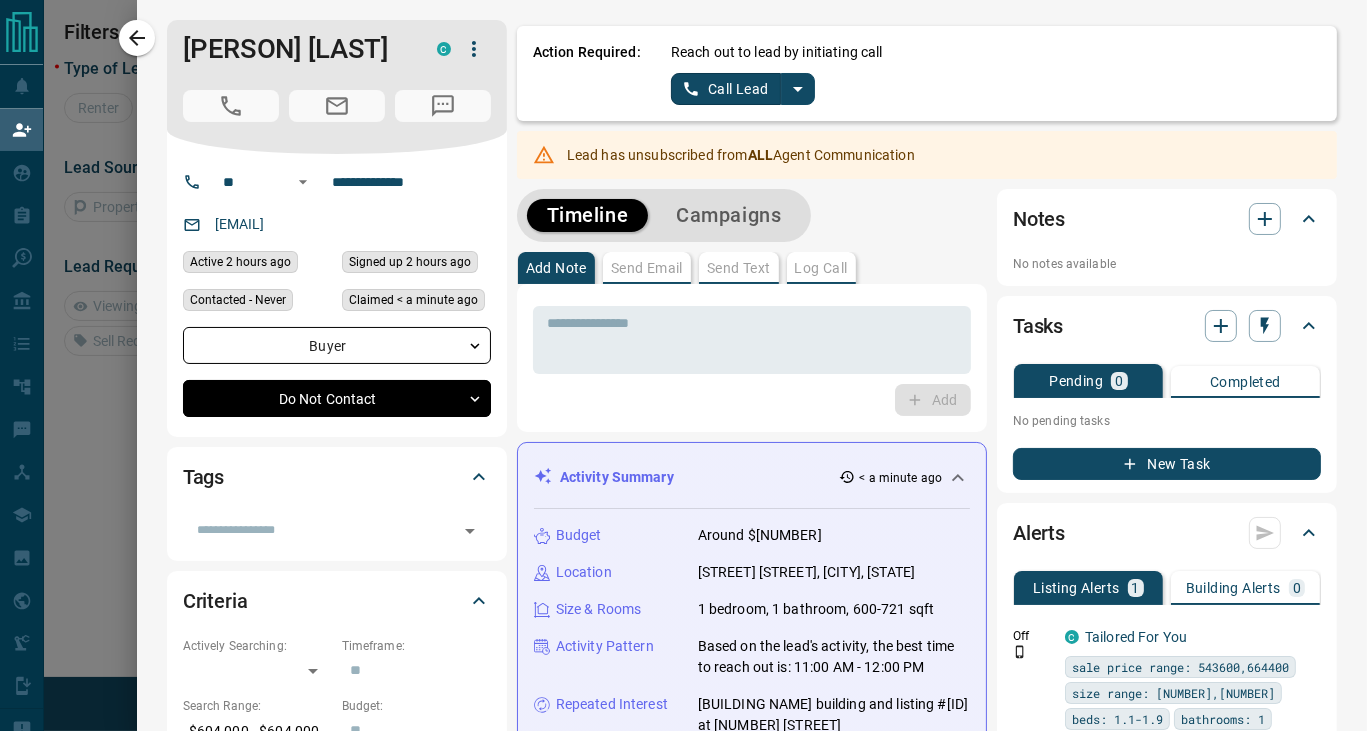 click 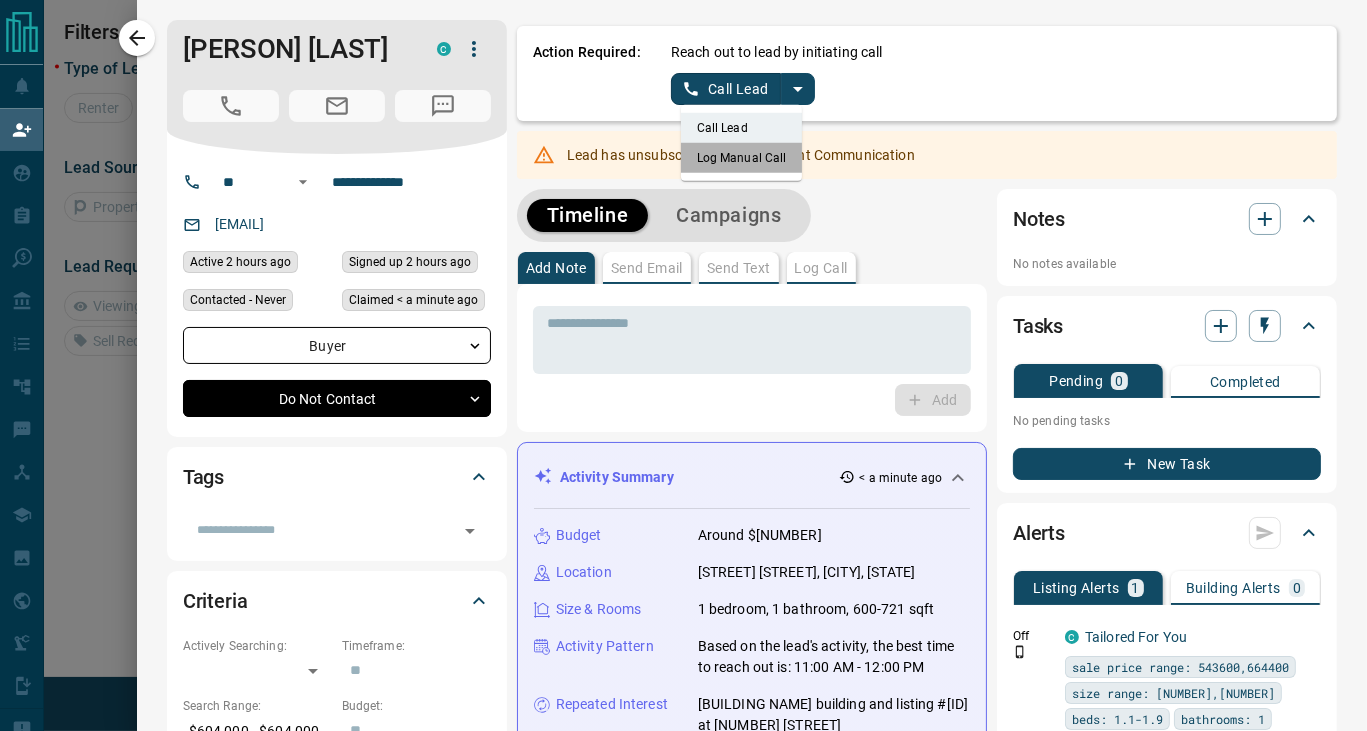 click on "Log Manual Call" at bounding box center [742, 158] 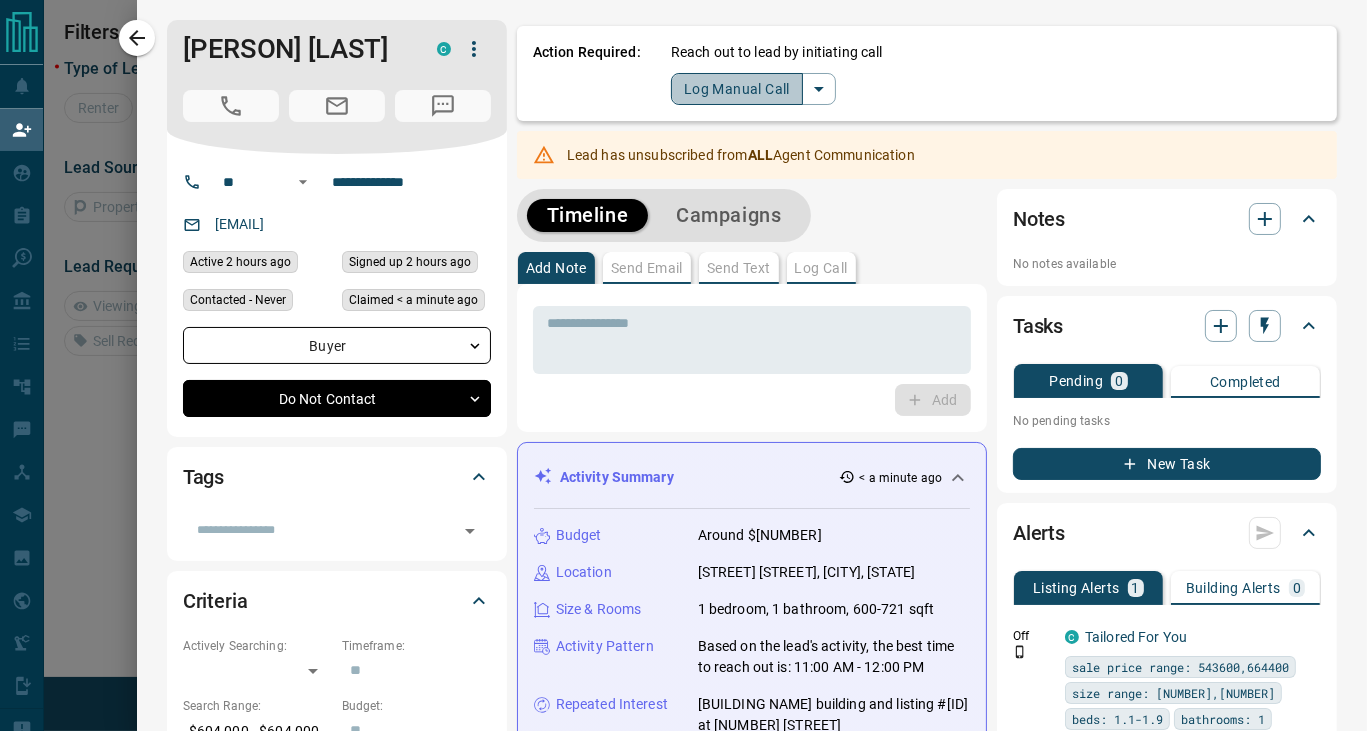 click on "Log Manual Call" at bounding box center [737, 89] 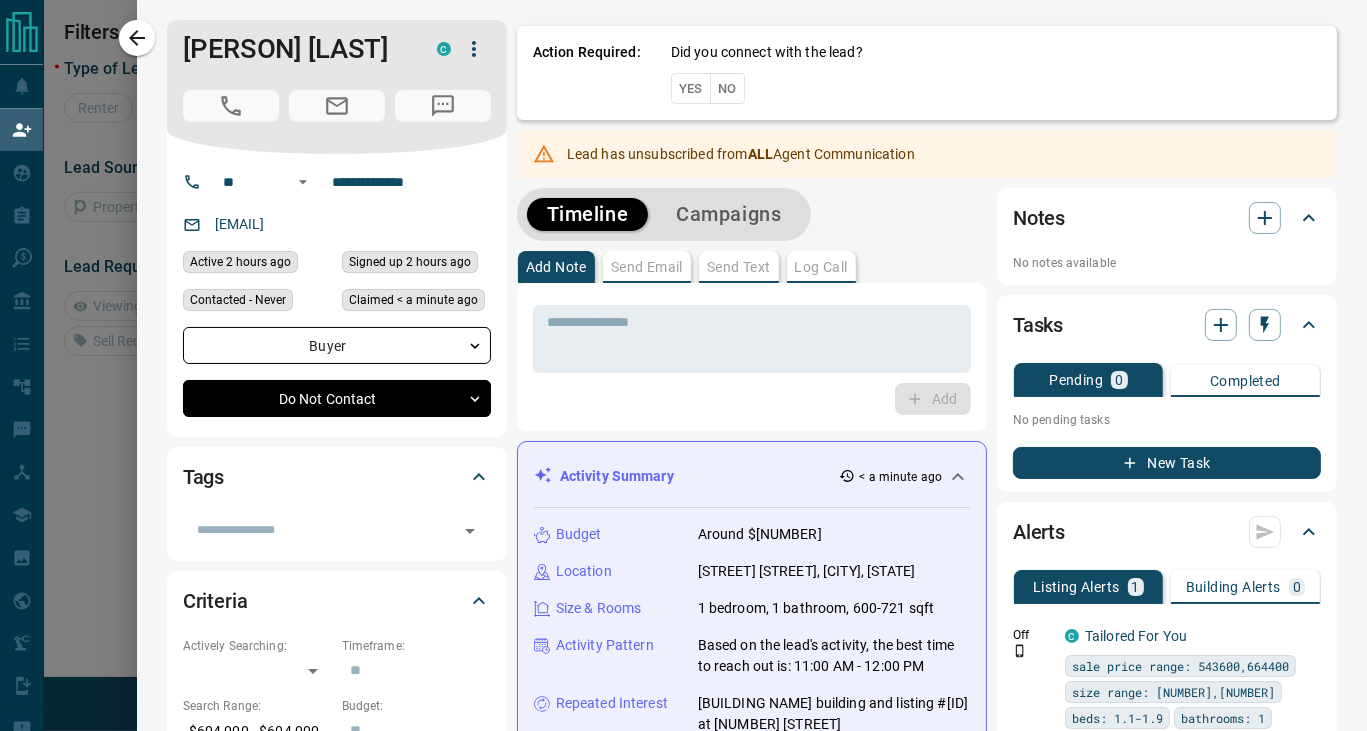 click on "No" at bounding box center [727, 88] 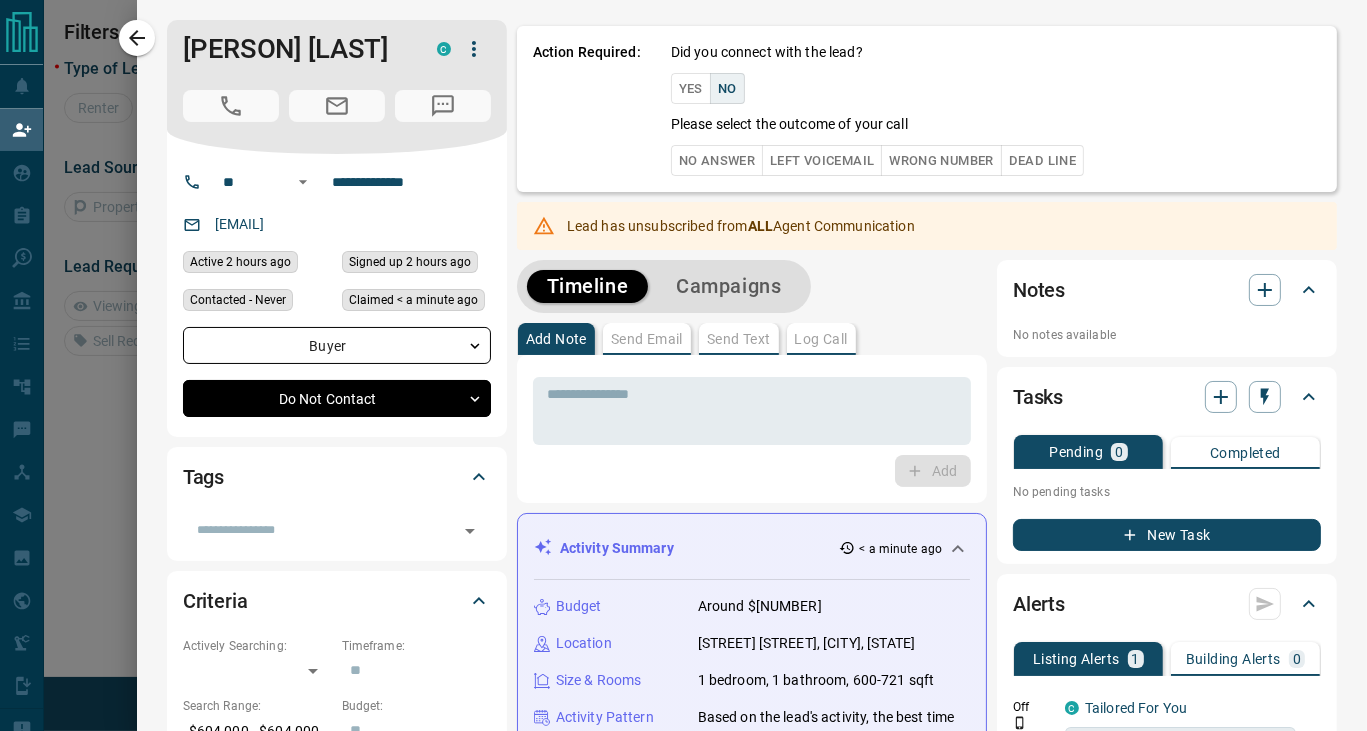click on "No Answer" at bounding box center (717, 160) 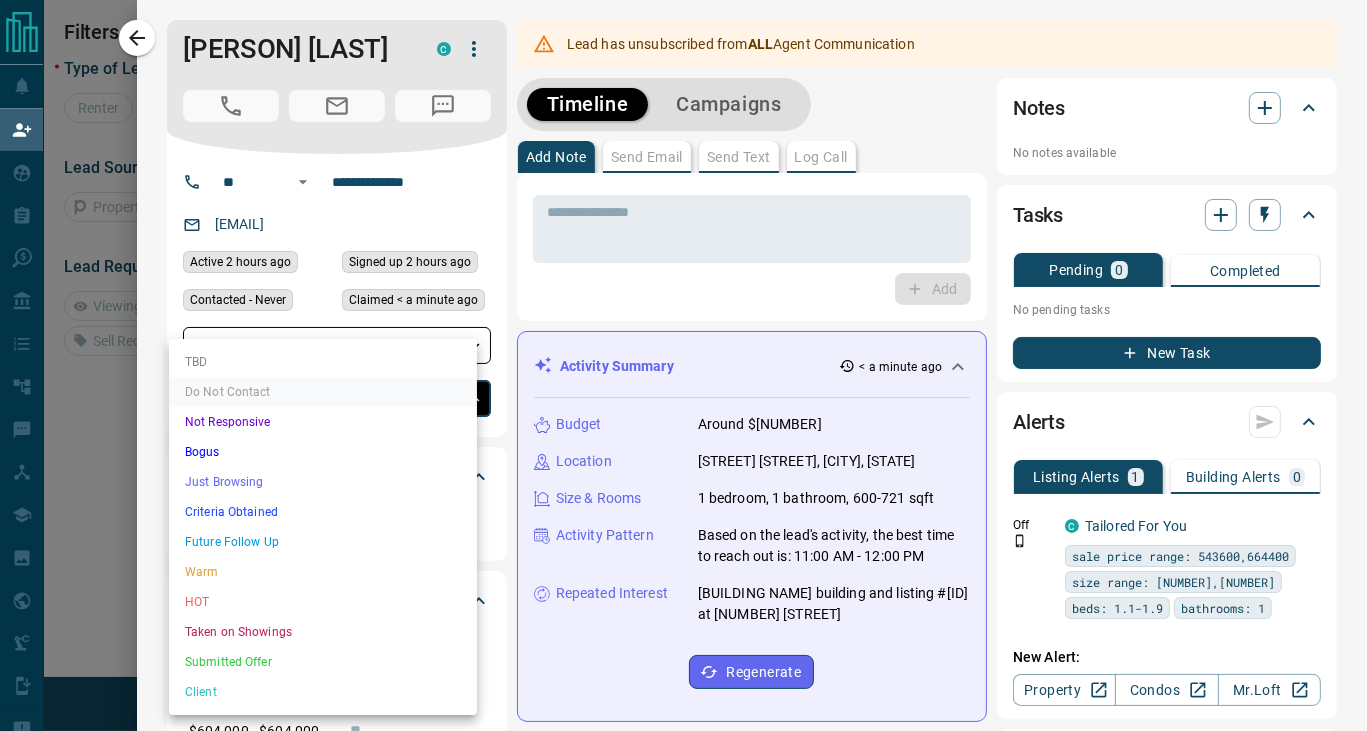 click on "**********" at bounding box center (683, 312) 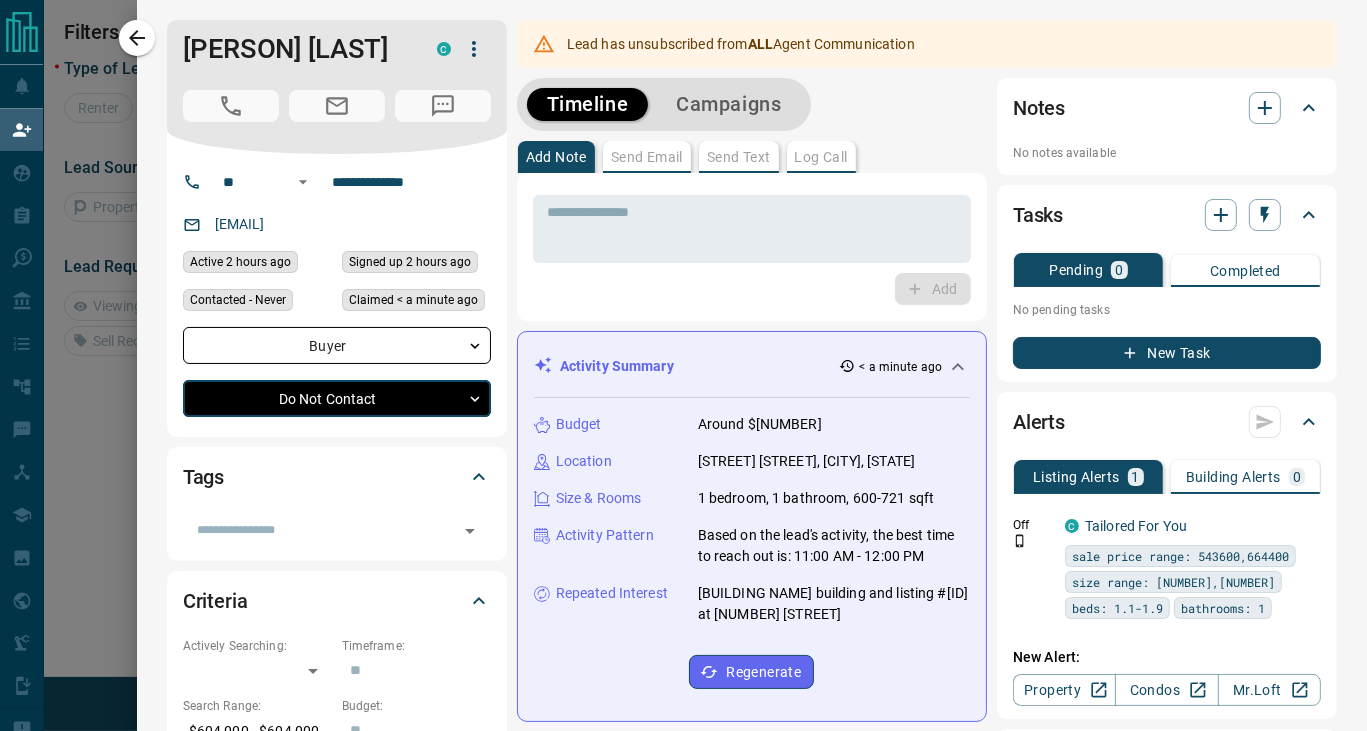 click at bounding box center [474, 49] 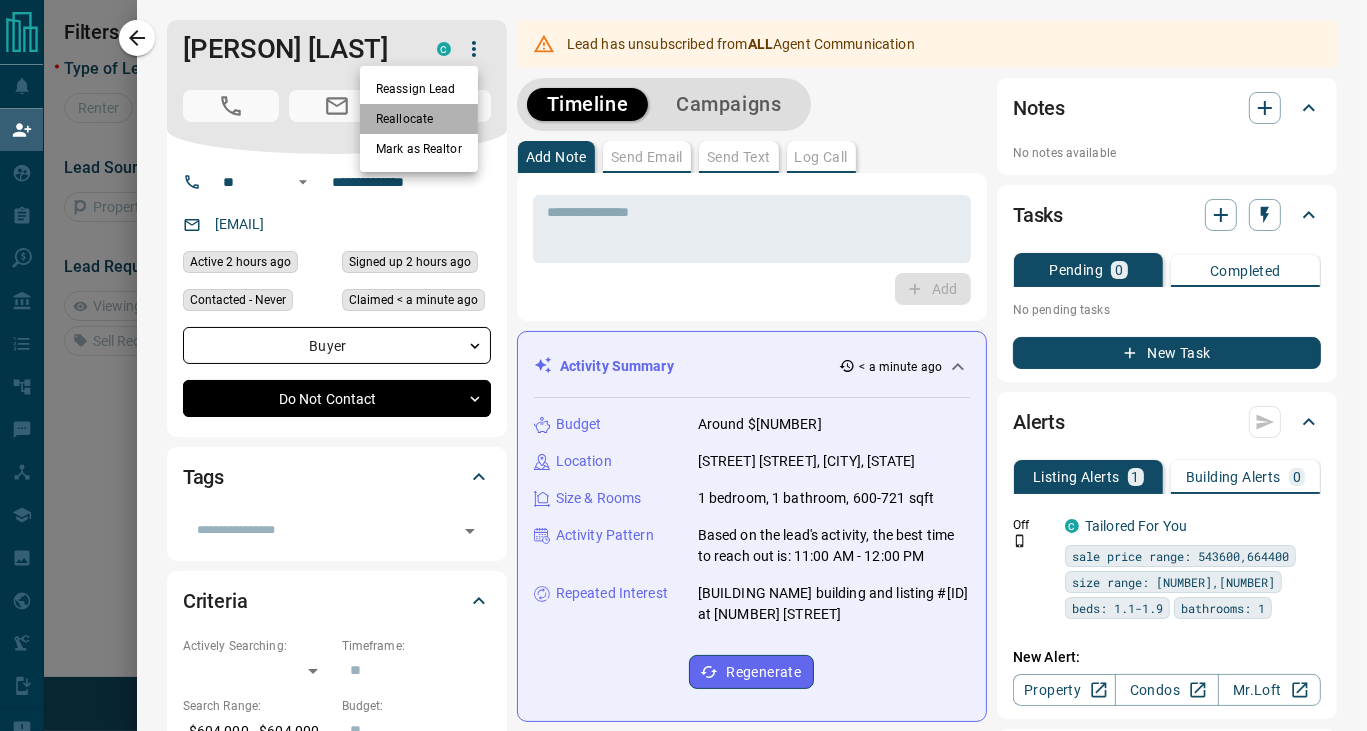 click on "Reallocate" at bounding box center (419, 119) 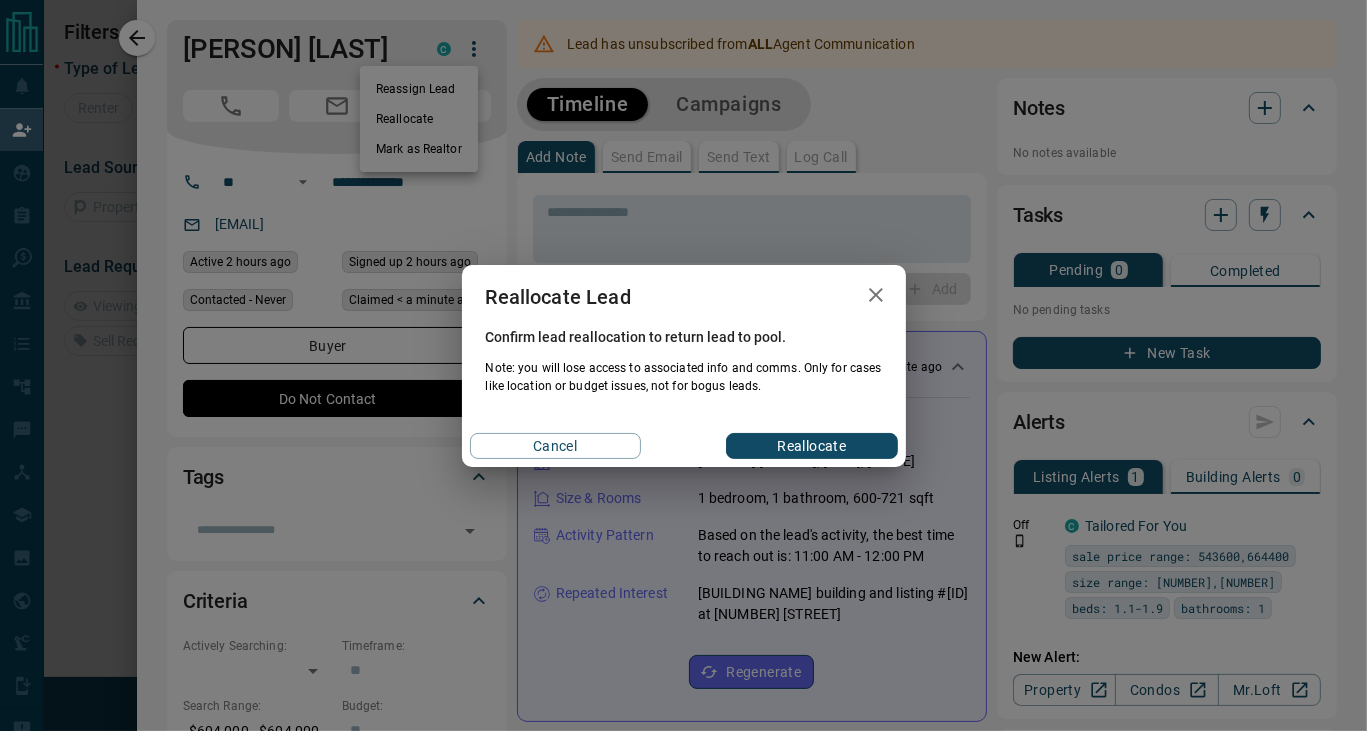 click on "Reallocate" at bounding box center (811, 446) 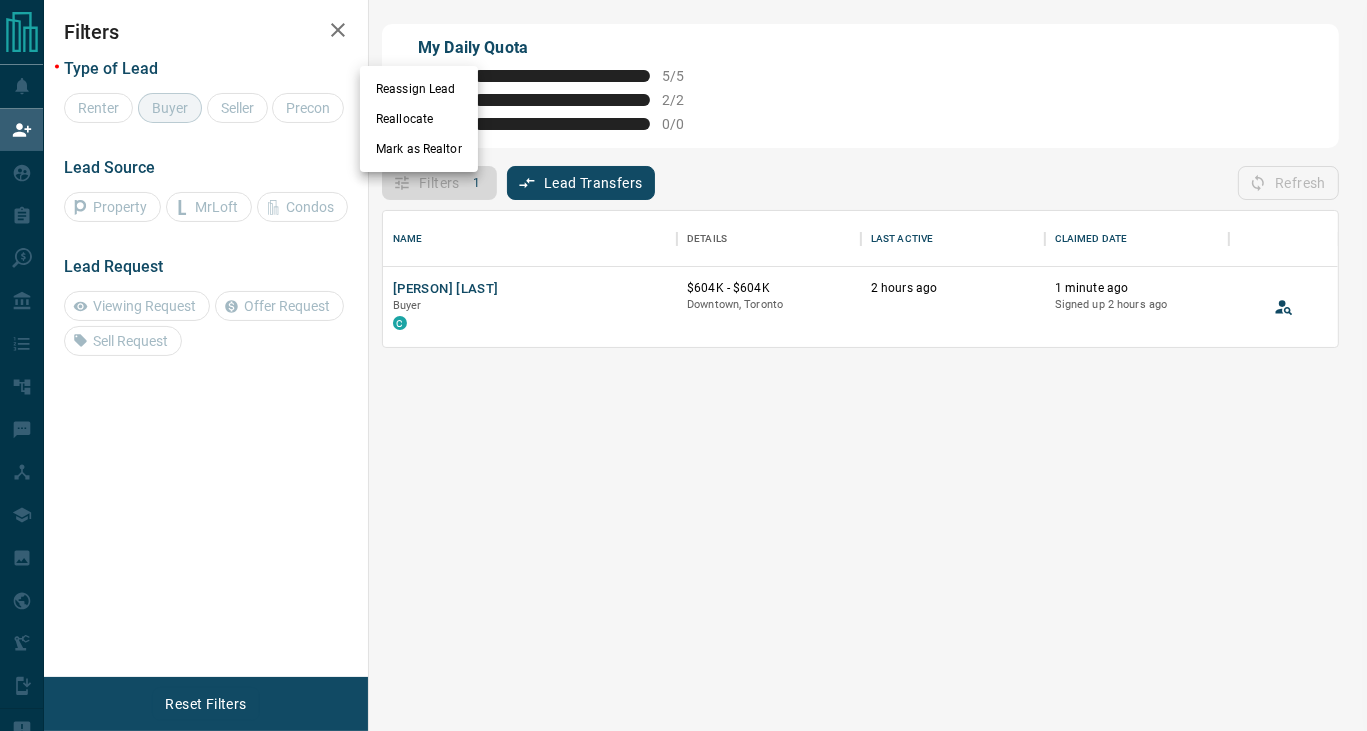 click on "Cancel Reallocate" at bounding box center (684, 446) 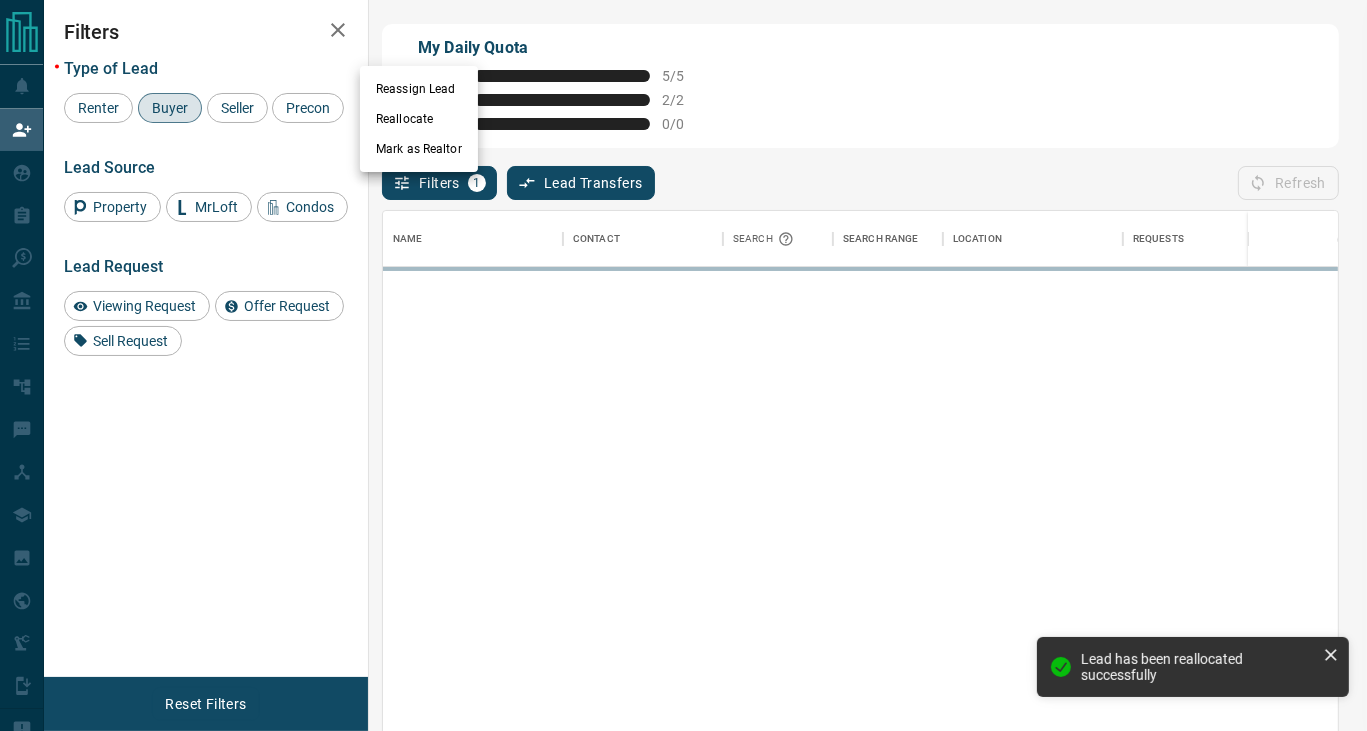 scroll, scrollTop: 16, scrollLeft: 16, axis: both 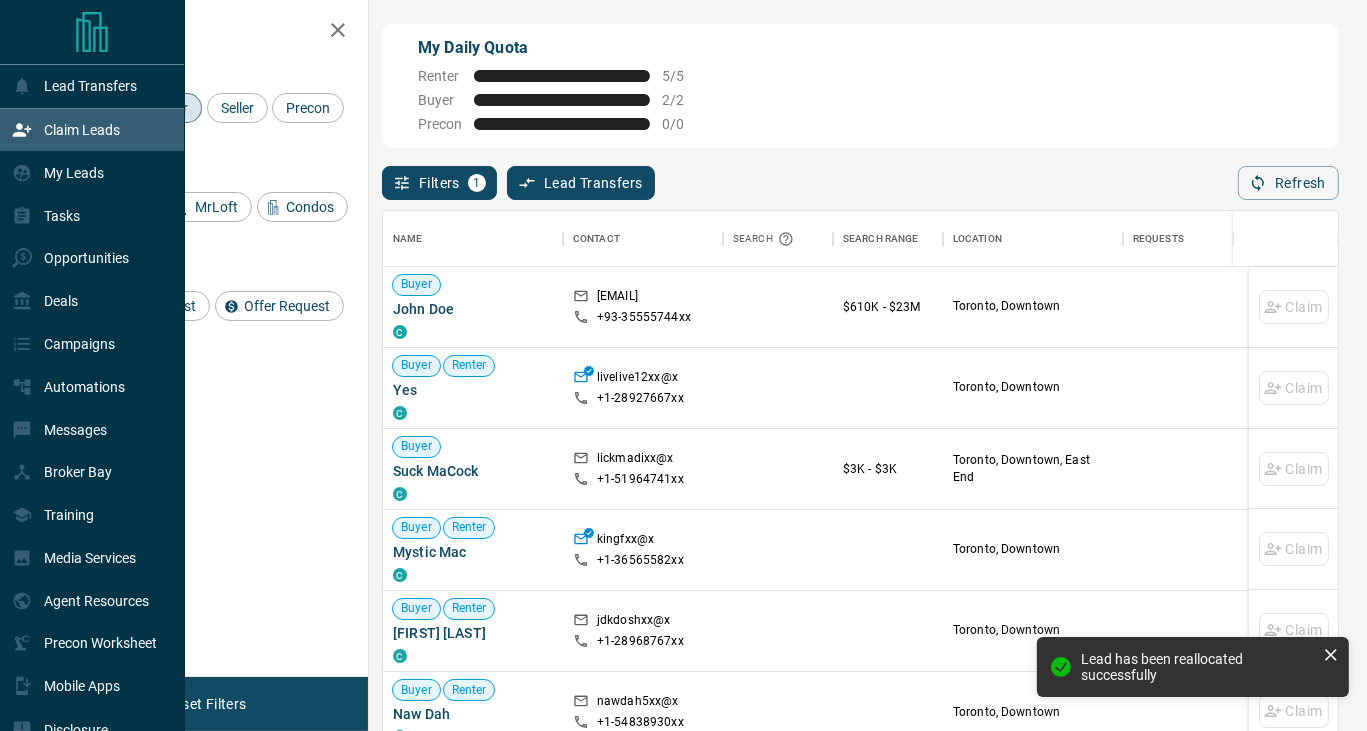 click on "Claim Leads" at bounding box center (82, 130) 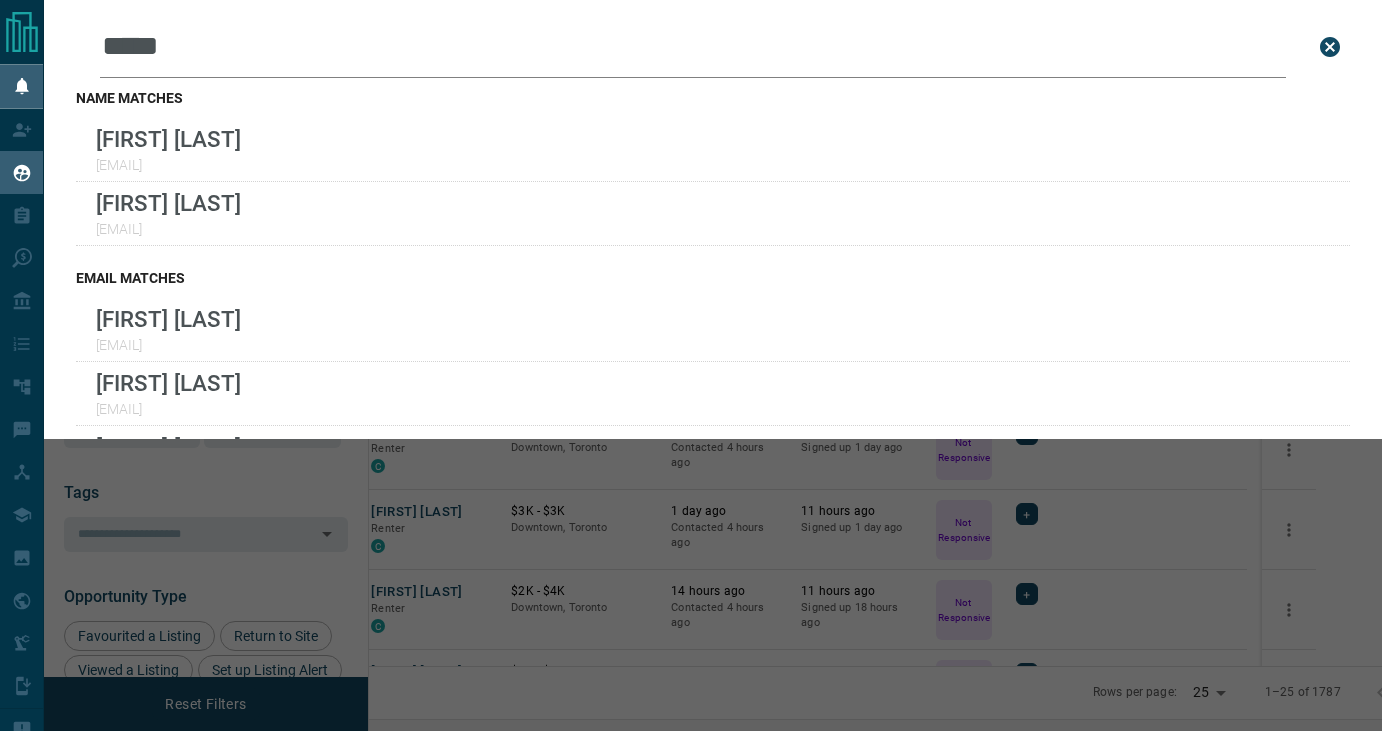 scroll, scrollTop: 0, scrollLeft: 0, axis: both 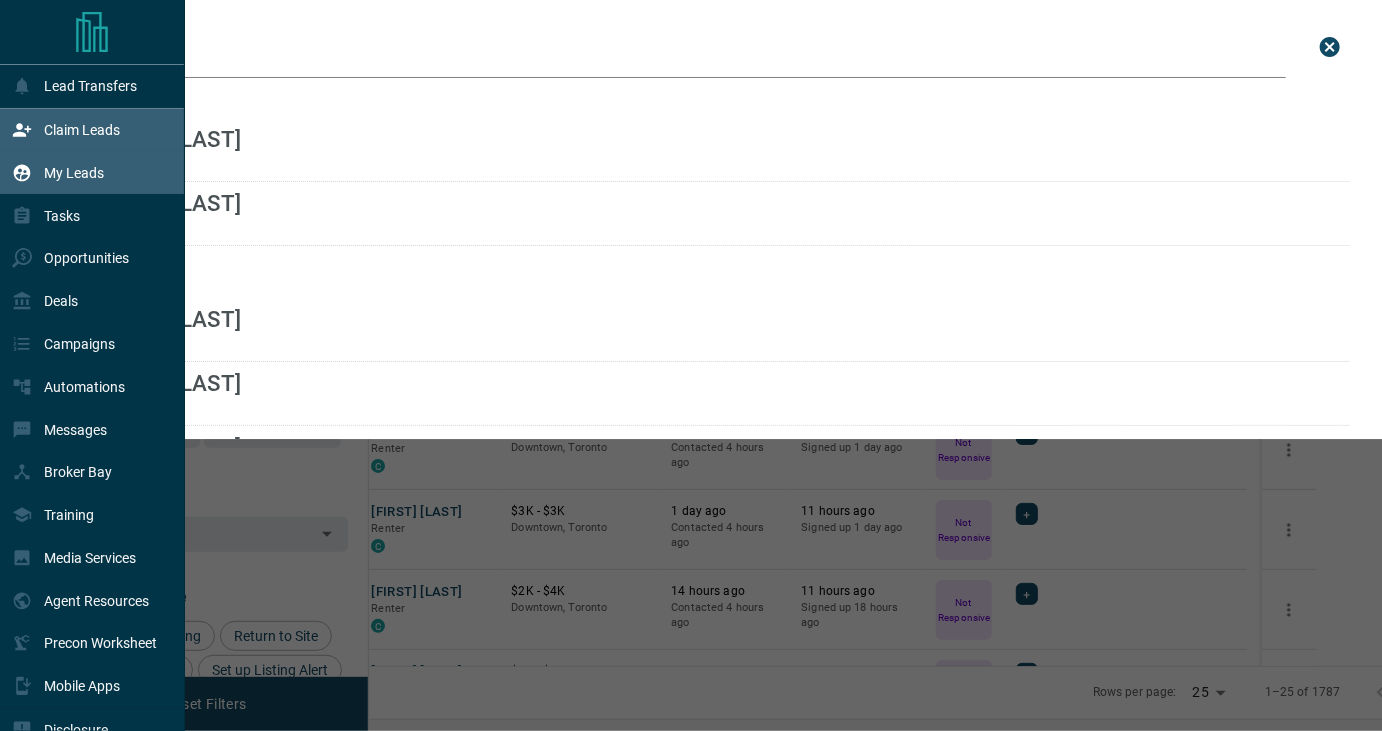 drag, startPoint x: 59, startPoint y: 172, endPoint x: 78, endPoint y: 144, distance: 33.83785 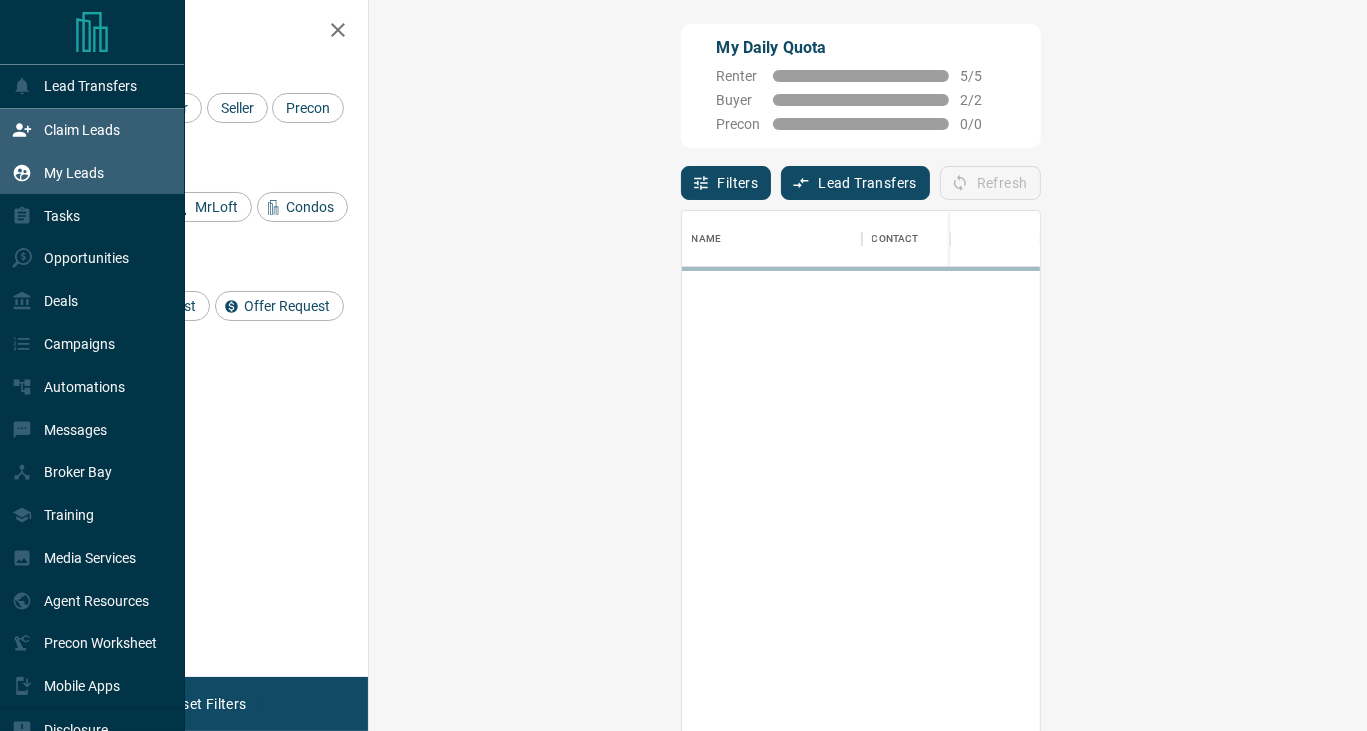 click on "My Leads" at bounding box center (74, 173) 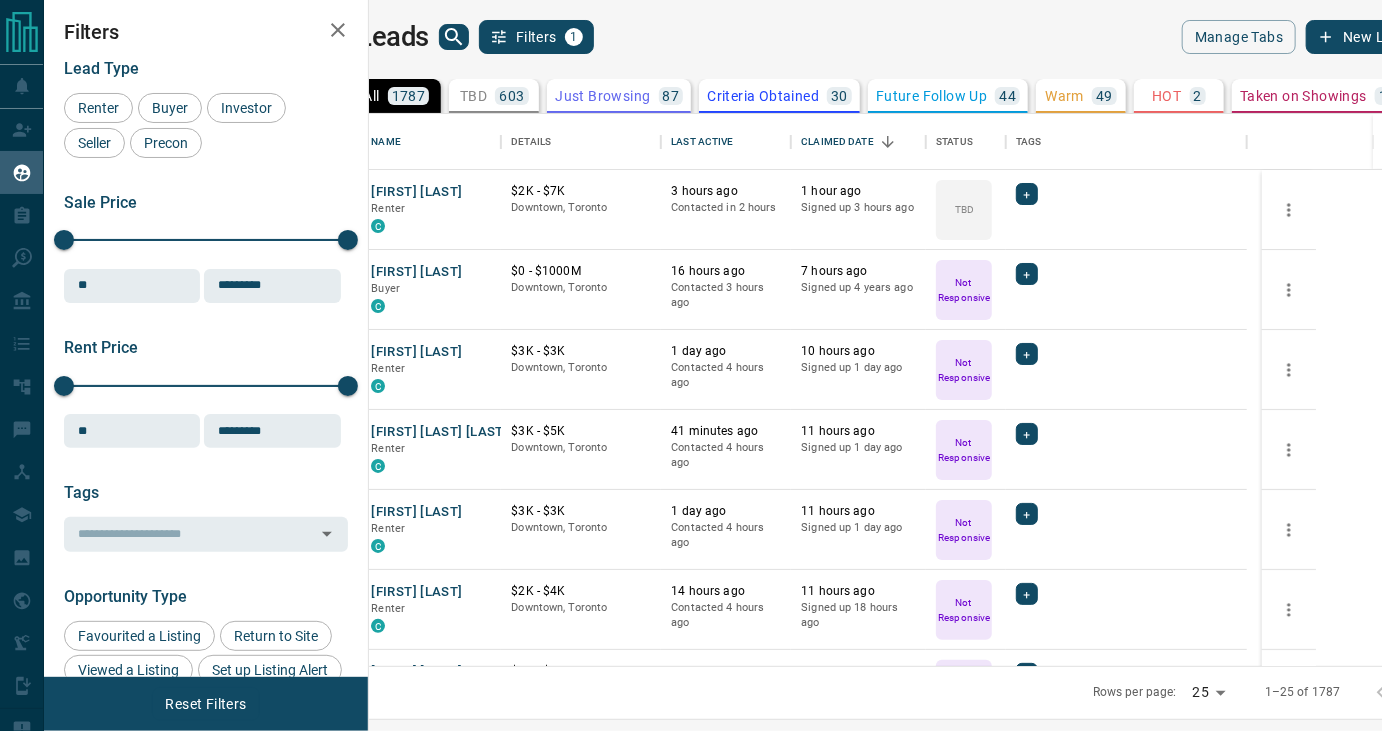 scroll, scrollTop: 16, scrollLeft: 16, axis: both 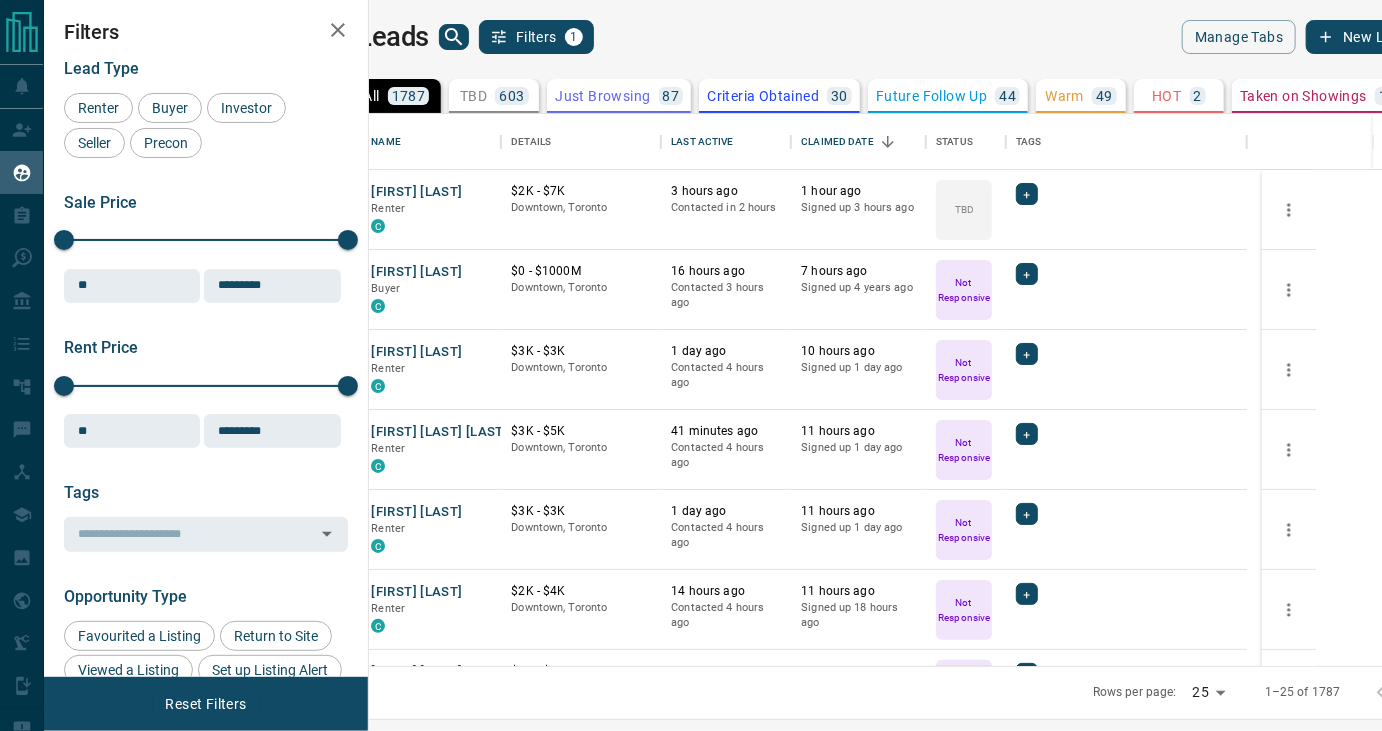 click on "My Leads Filters 1" at bounding box center (591, 37) 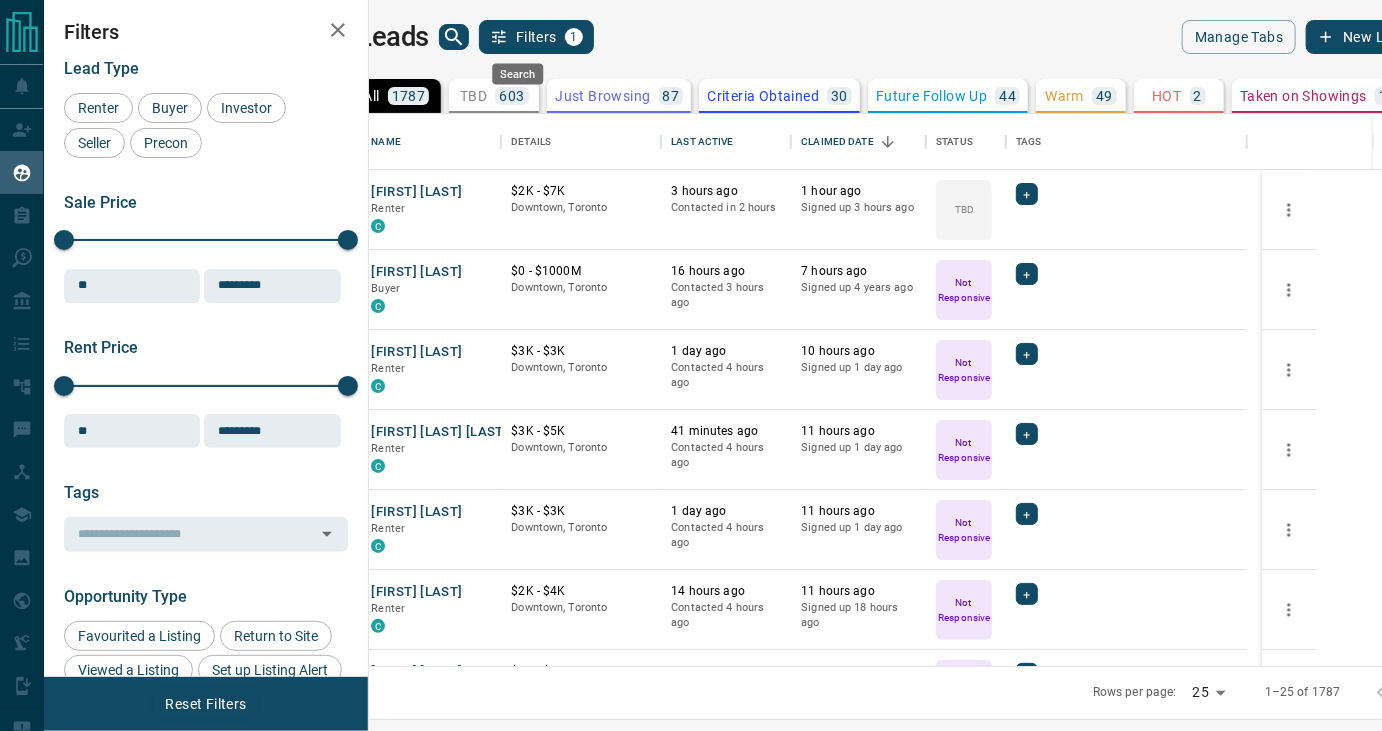 click 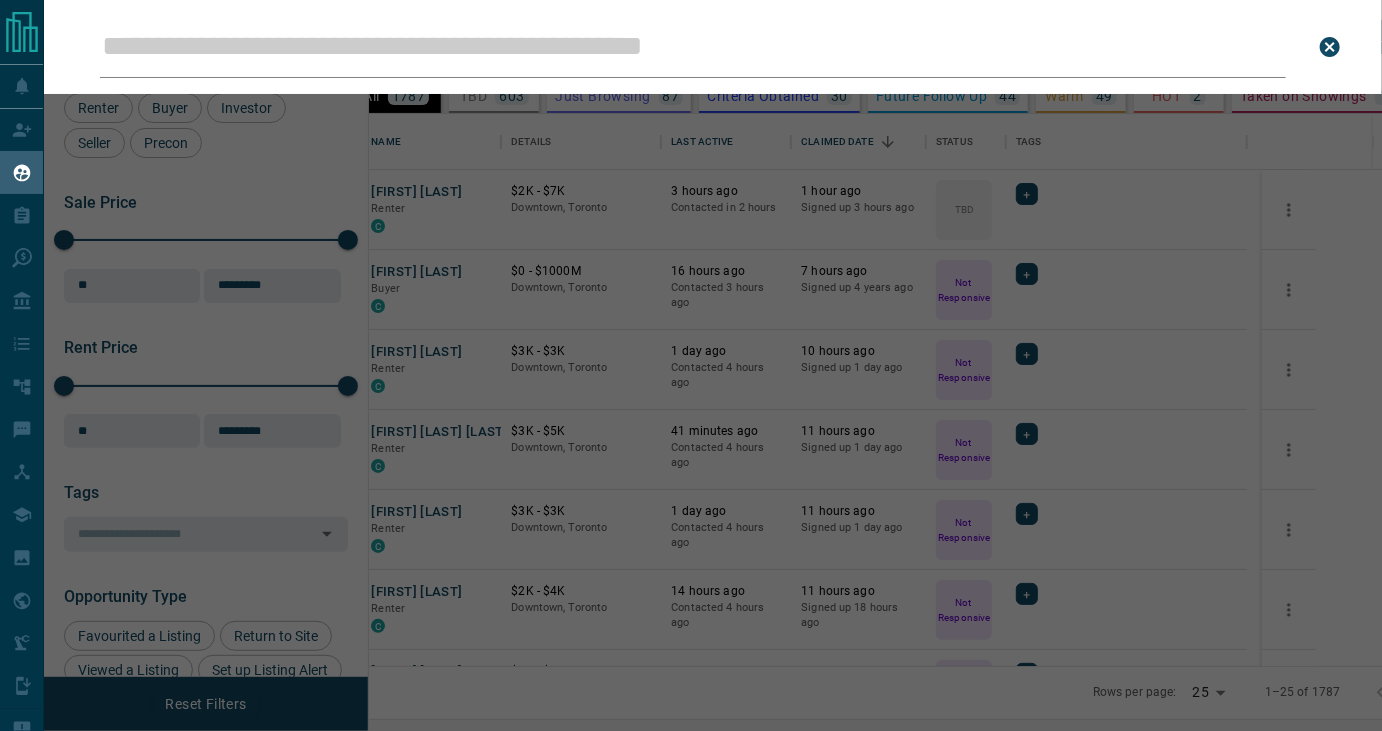 drag, startPoint x: 517, startPoint y: 86, endPoint x: 510, endPoint y: 67, distance: 20.248457 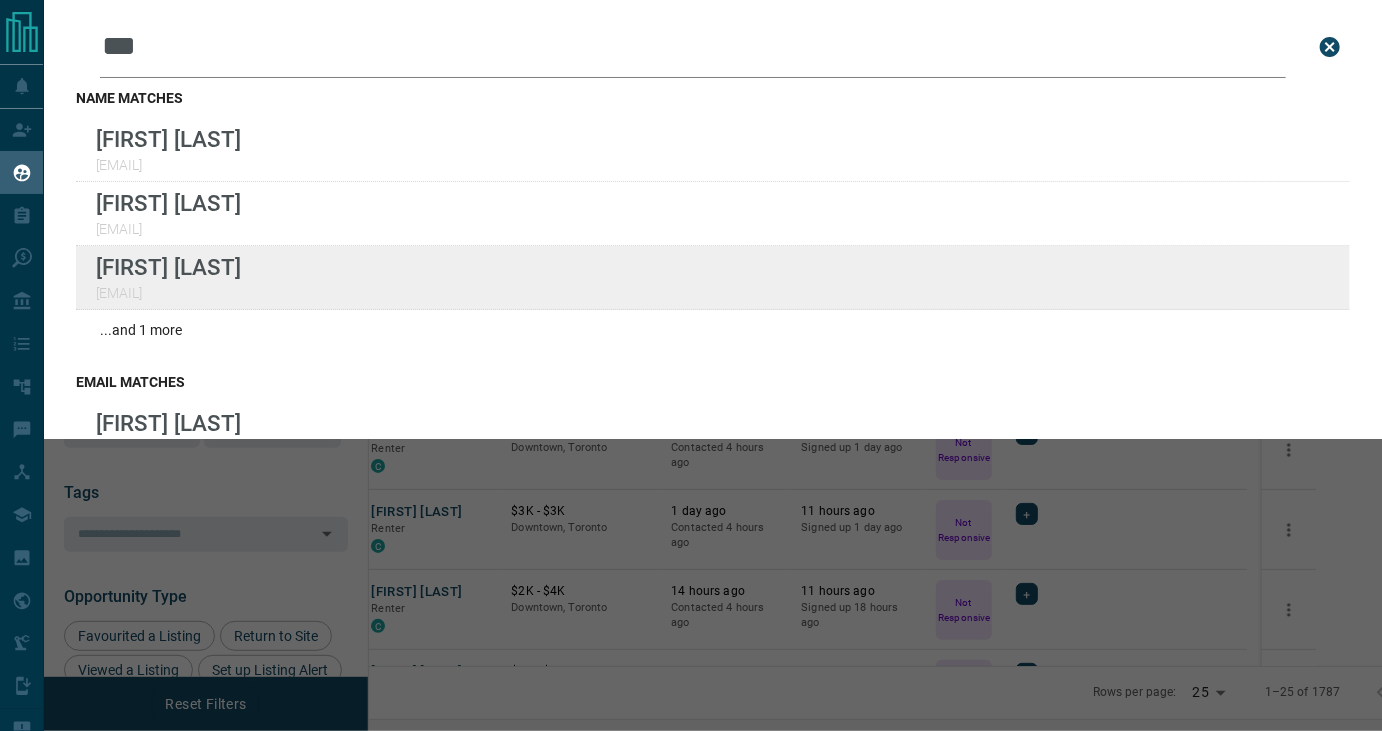 type on "***" 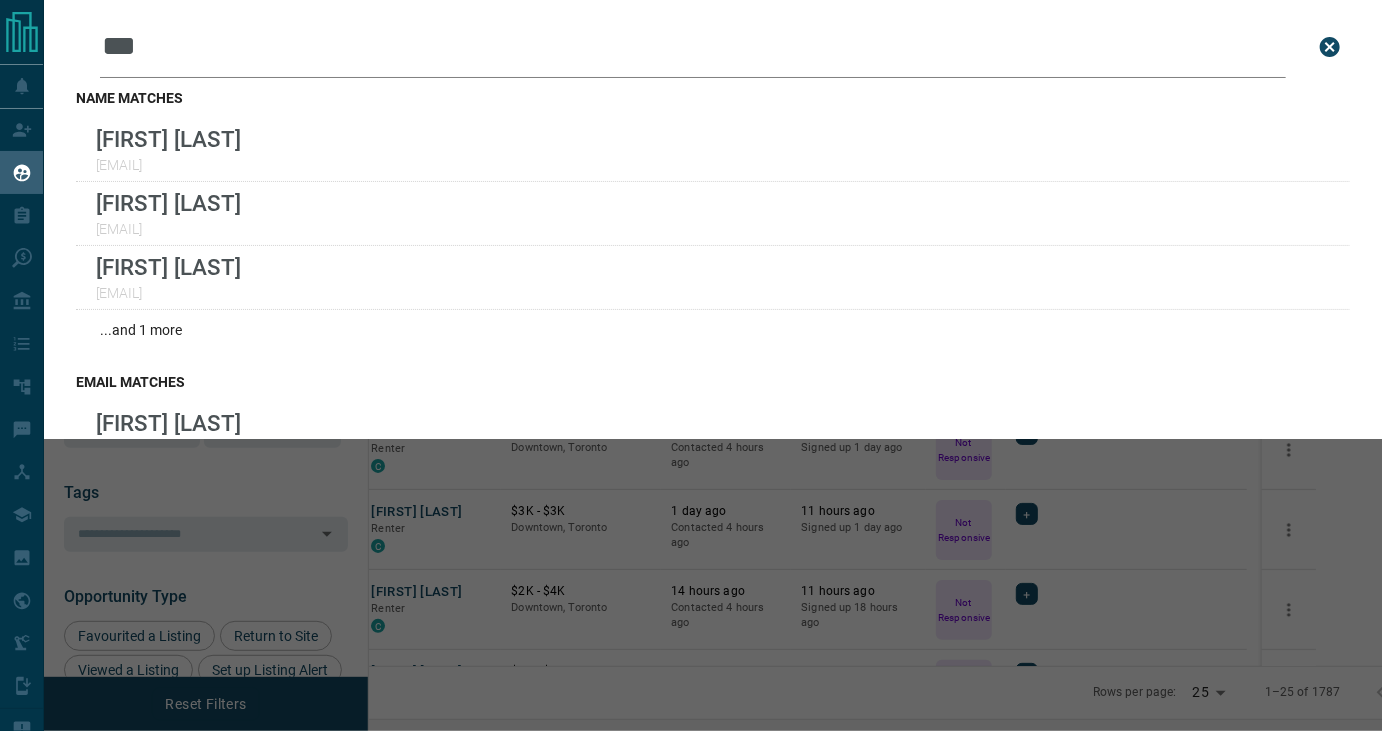 click on "***" at bounding box center (693, 47) 